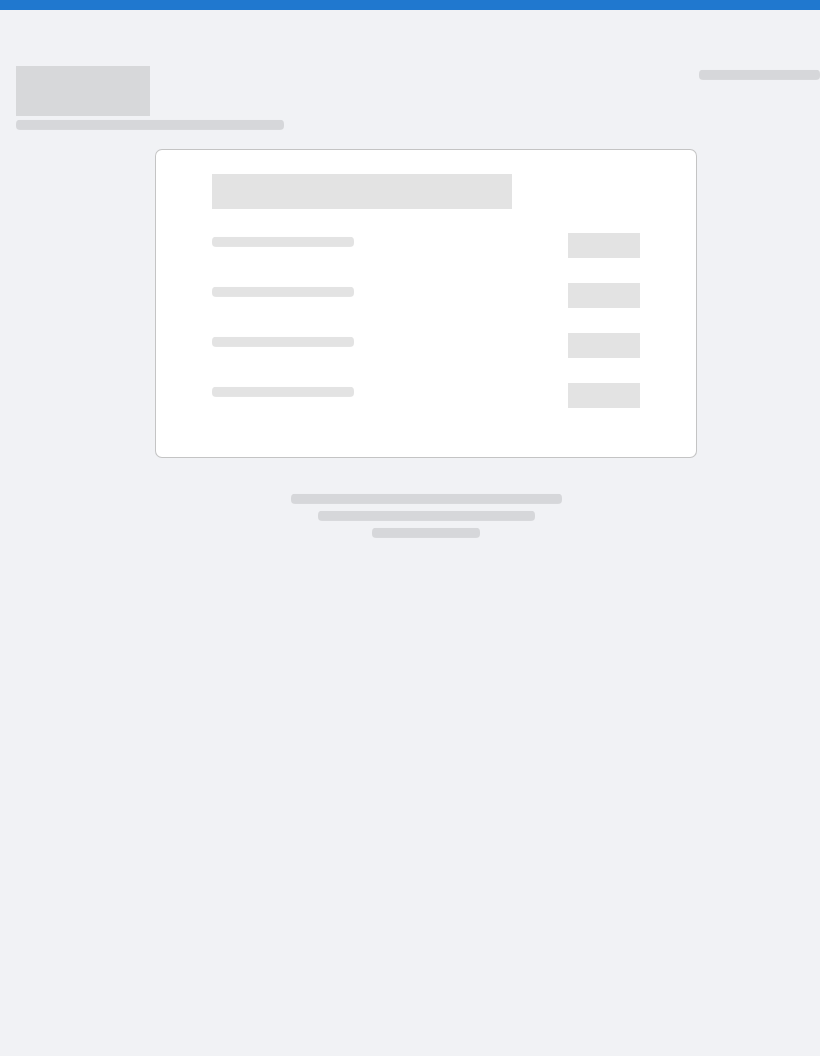 scroll, scrollTop: 0, scrollLeft: 0, axis: both 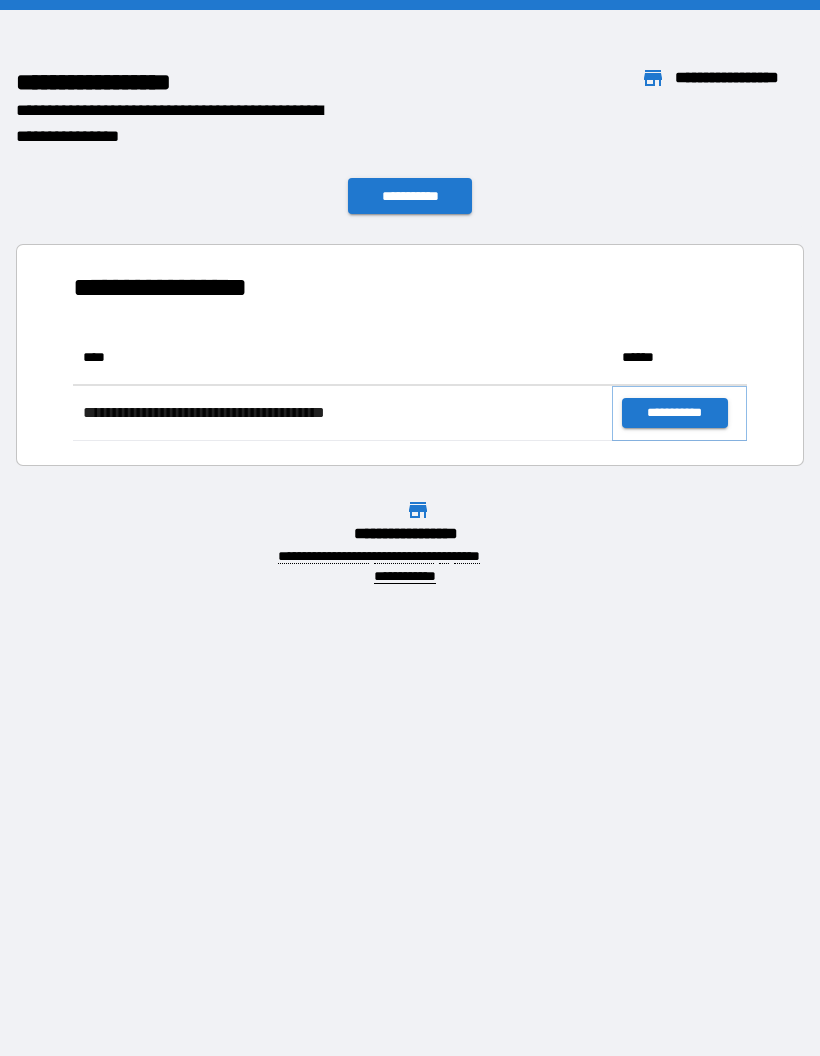click on "**********" at bounding box center (674, 413) 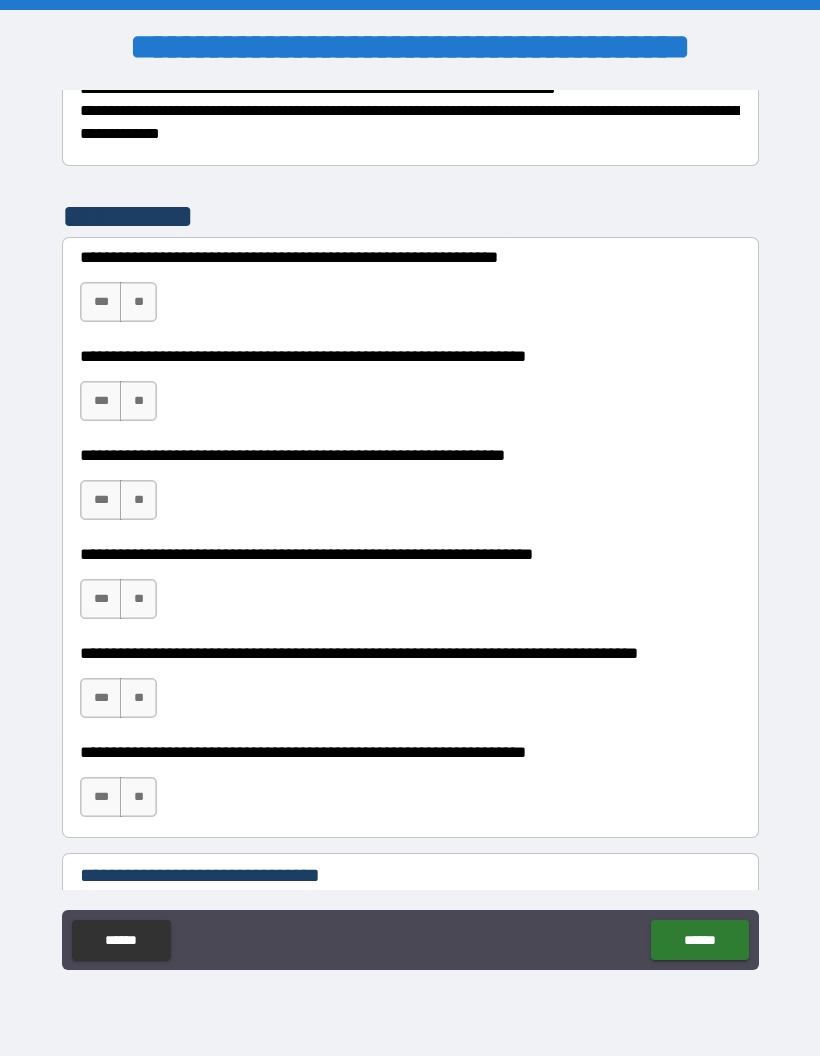scroll, scrollTop: 496, scrollLeft: 0, axis: vertical 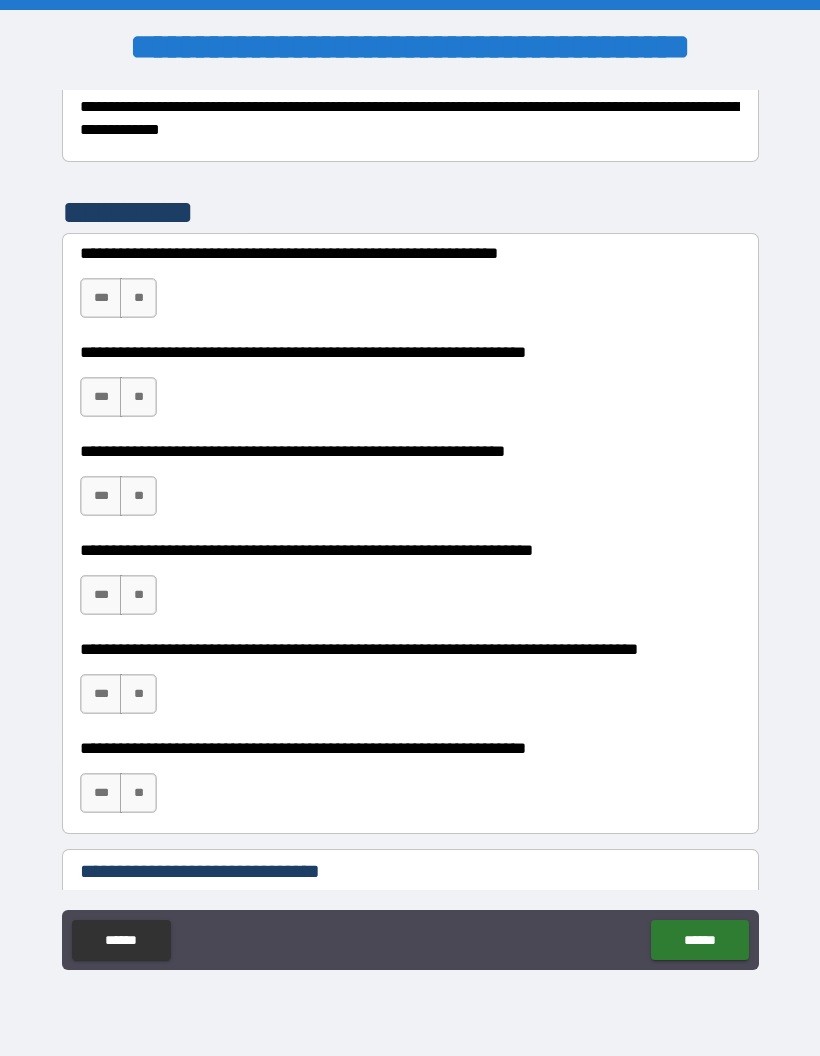 click on "**" at bounding box center (138, 298) 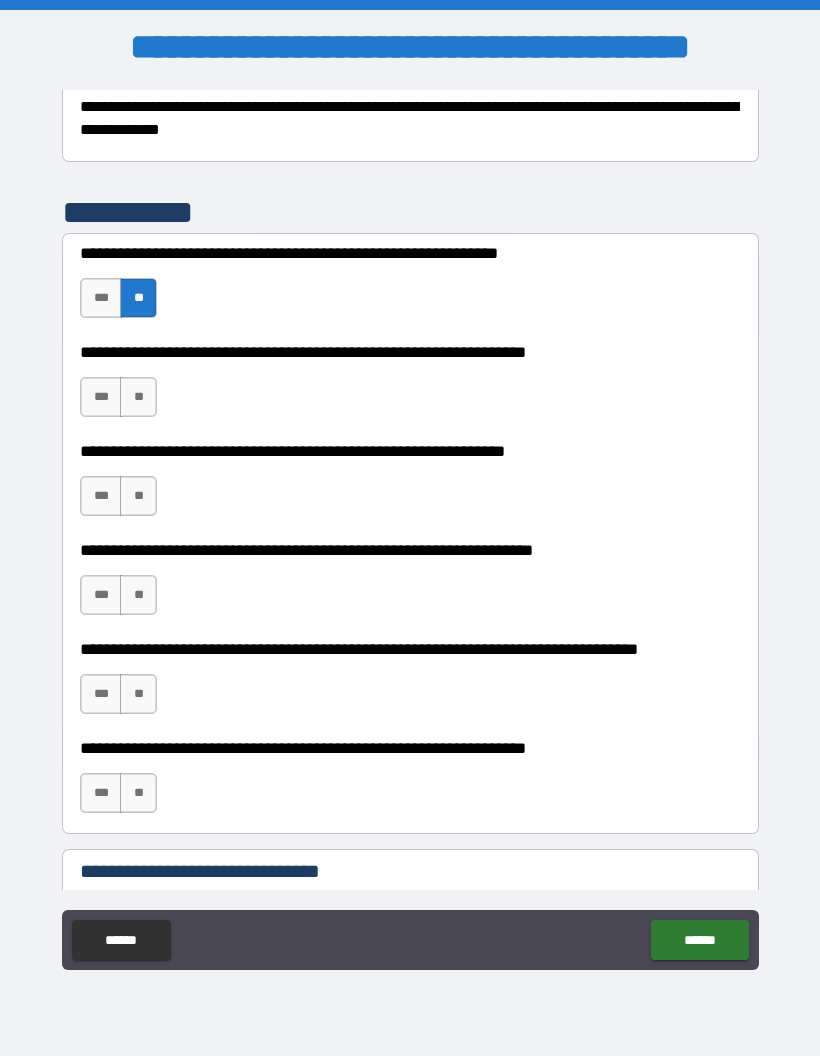 click on "***" at bounding box center (101, 397) 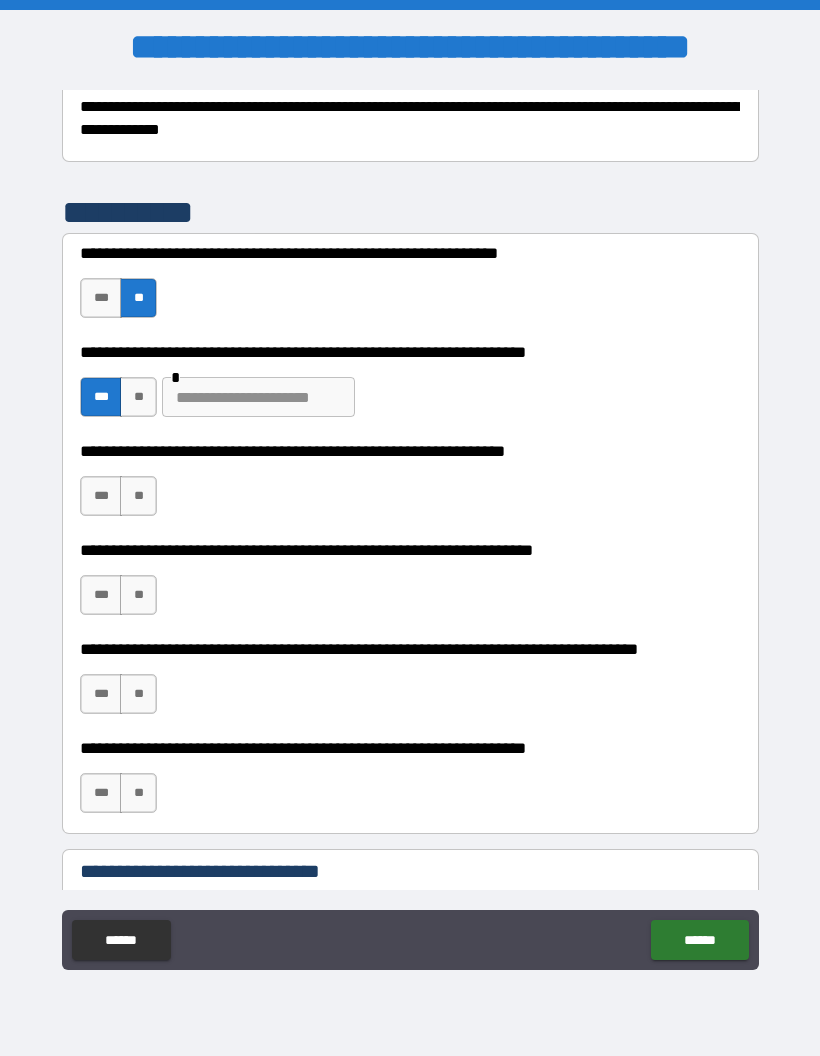 click at bounding box center (258, 397) 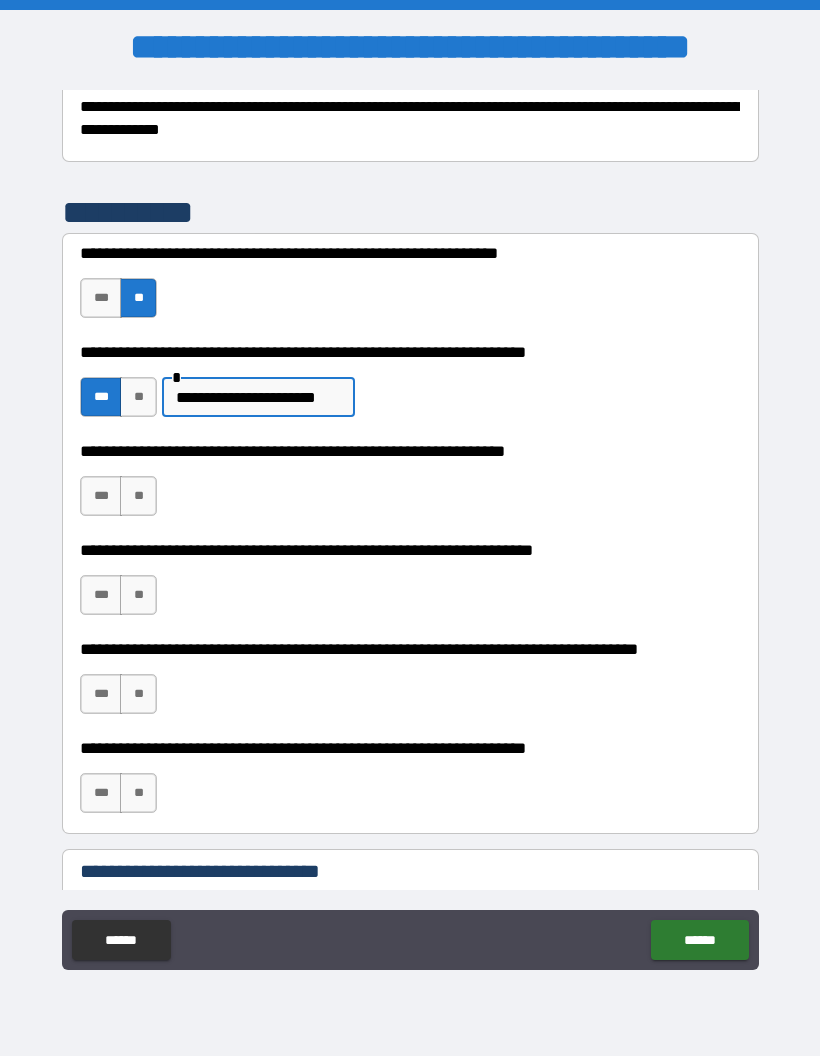 type on "**********" 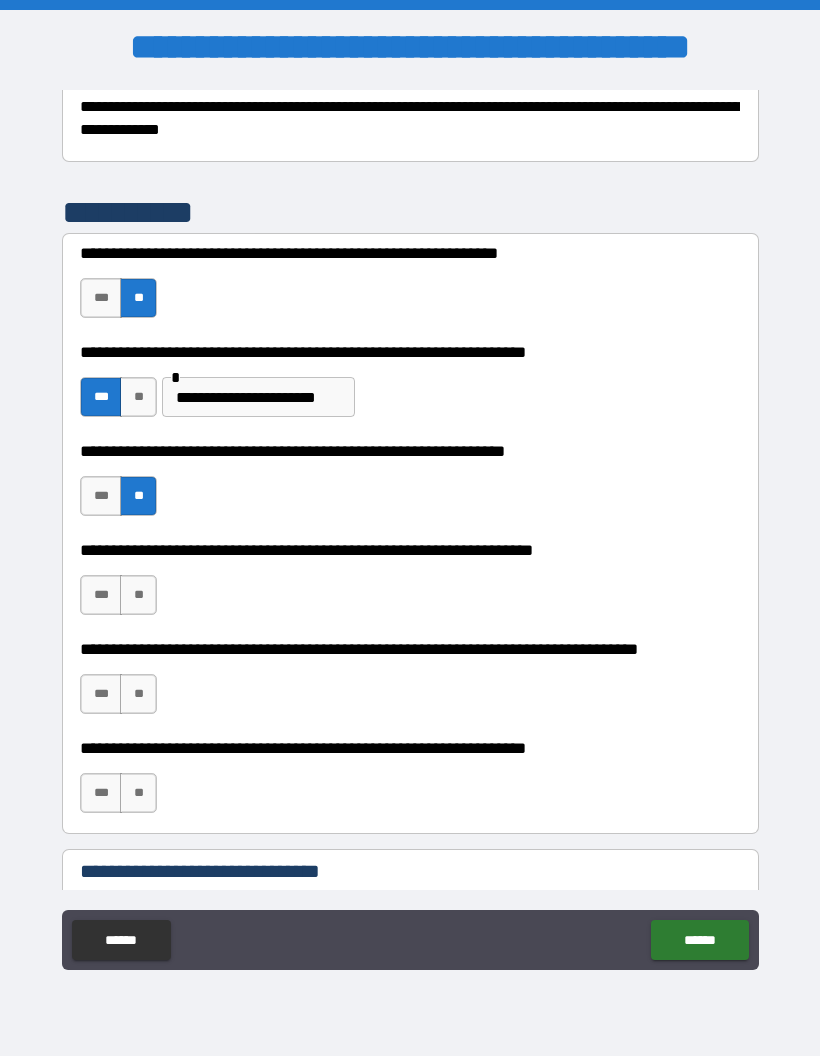 click on "**" at bounding box center [138, 595] 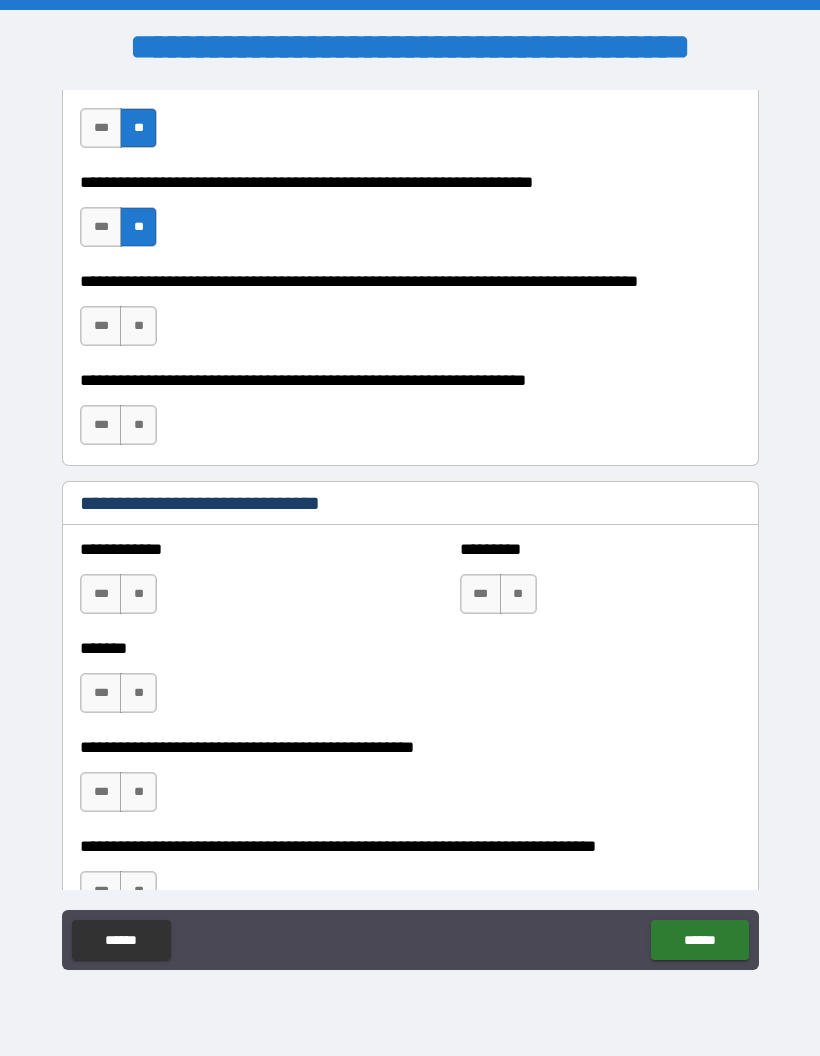 scroll, scrollTop: 867, scrollLeft: 0, axis: vertical 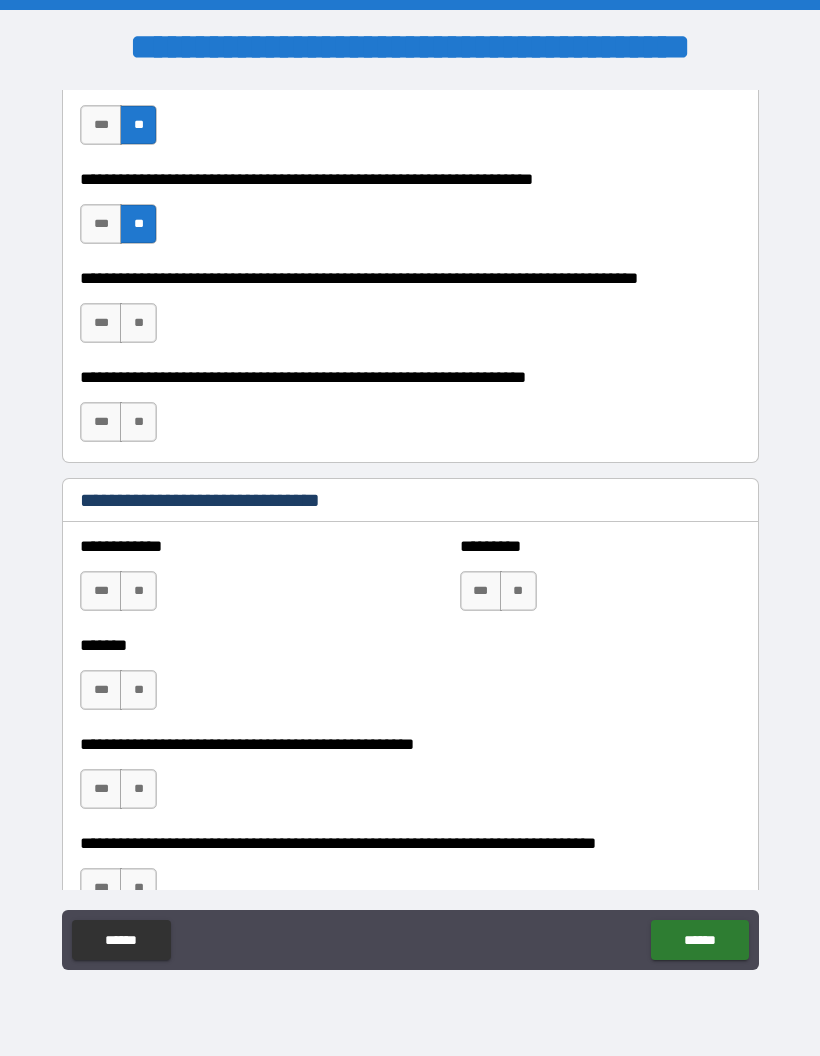 click on "**" at bounding box center [138, 323] 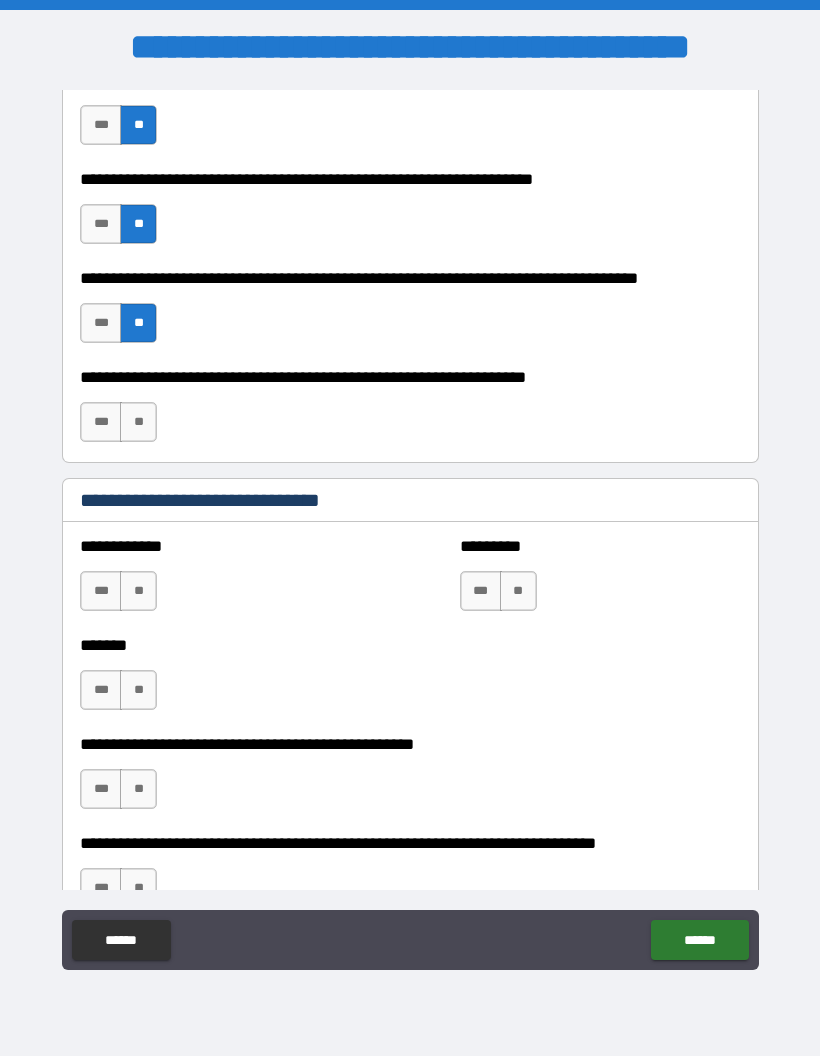 click on "**" at bounding box center [138, 422] 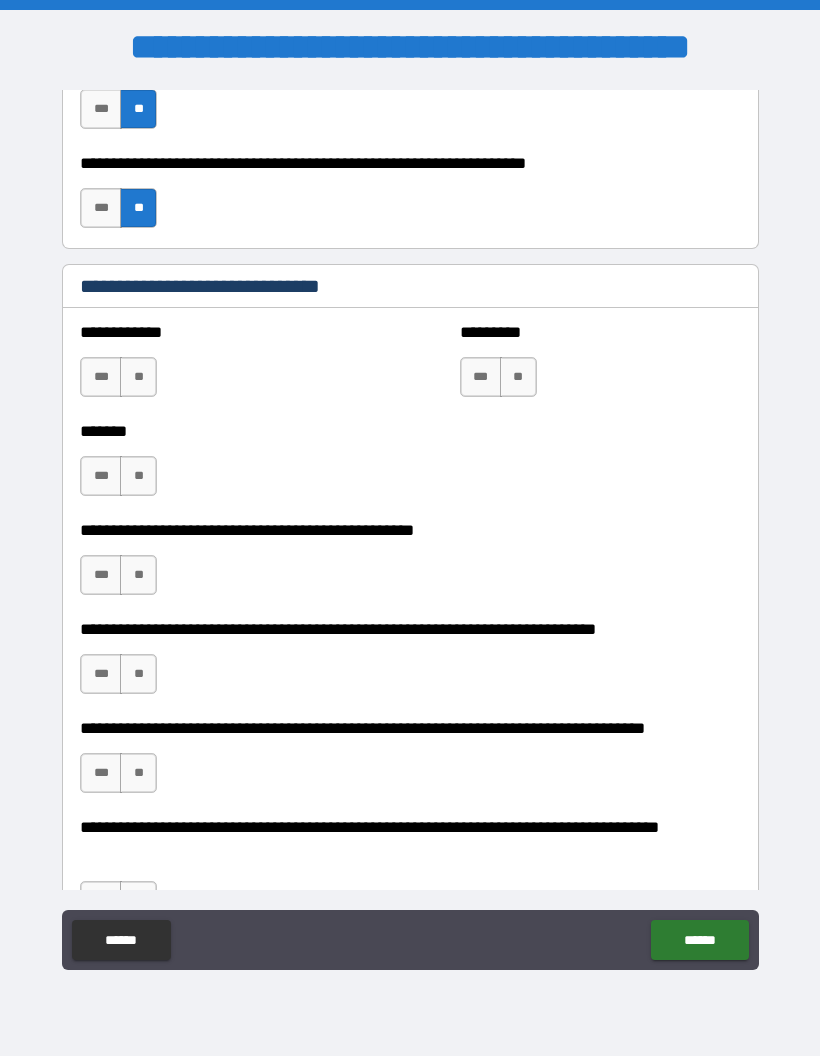 scroll, scrollTop: 1082, scrollLeft: 0, axis: vertical 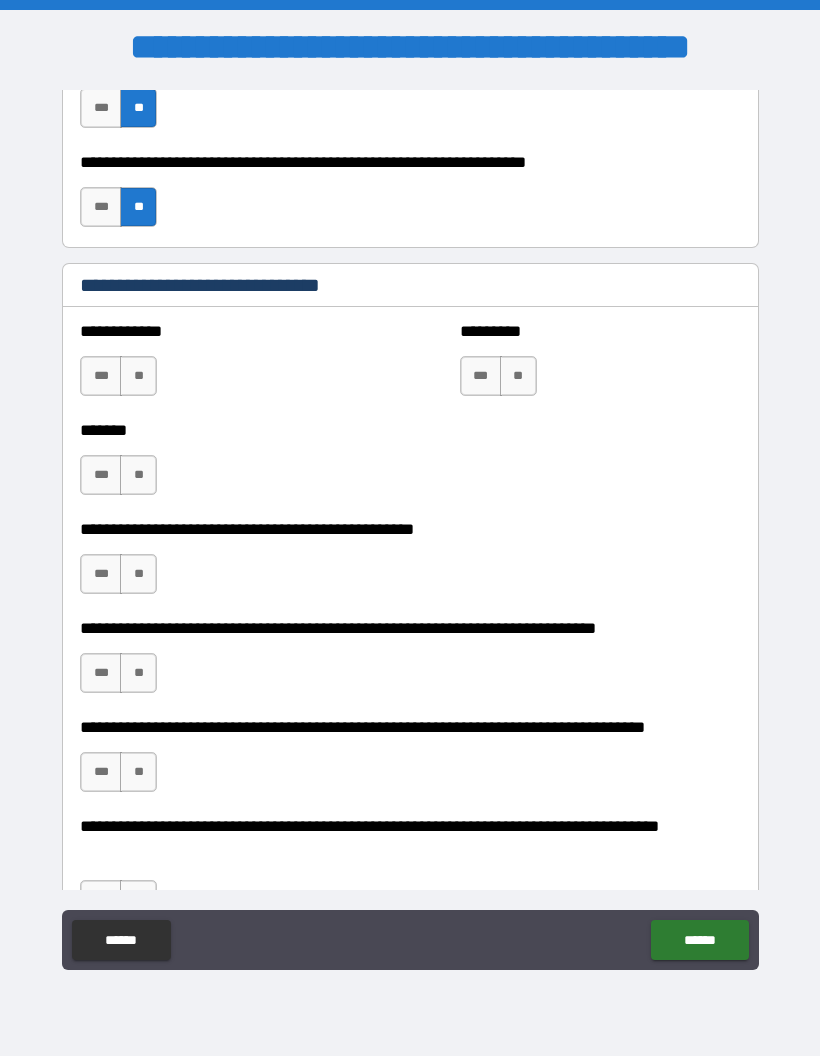 click on "**" at bounding box center [138, 376] 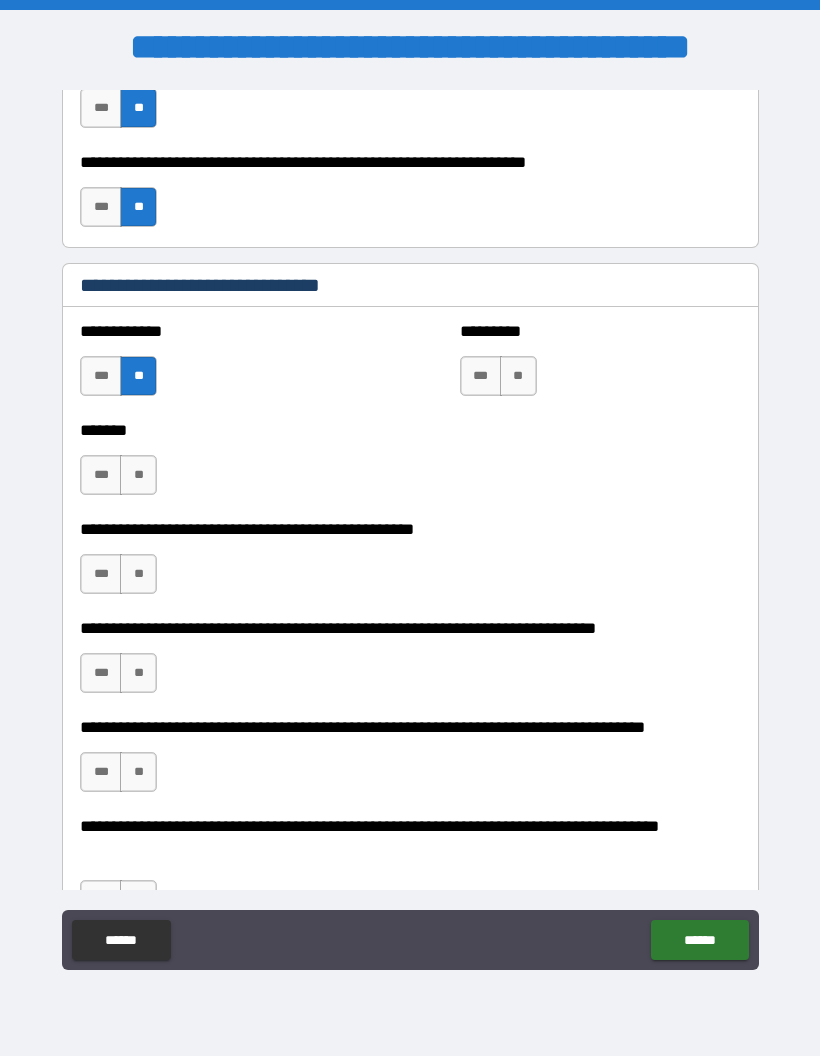 click on "**" at bounding box center (138, 475) 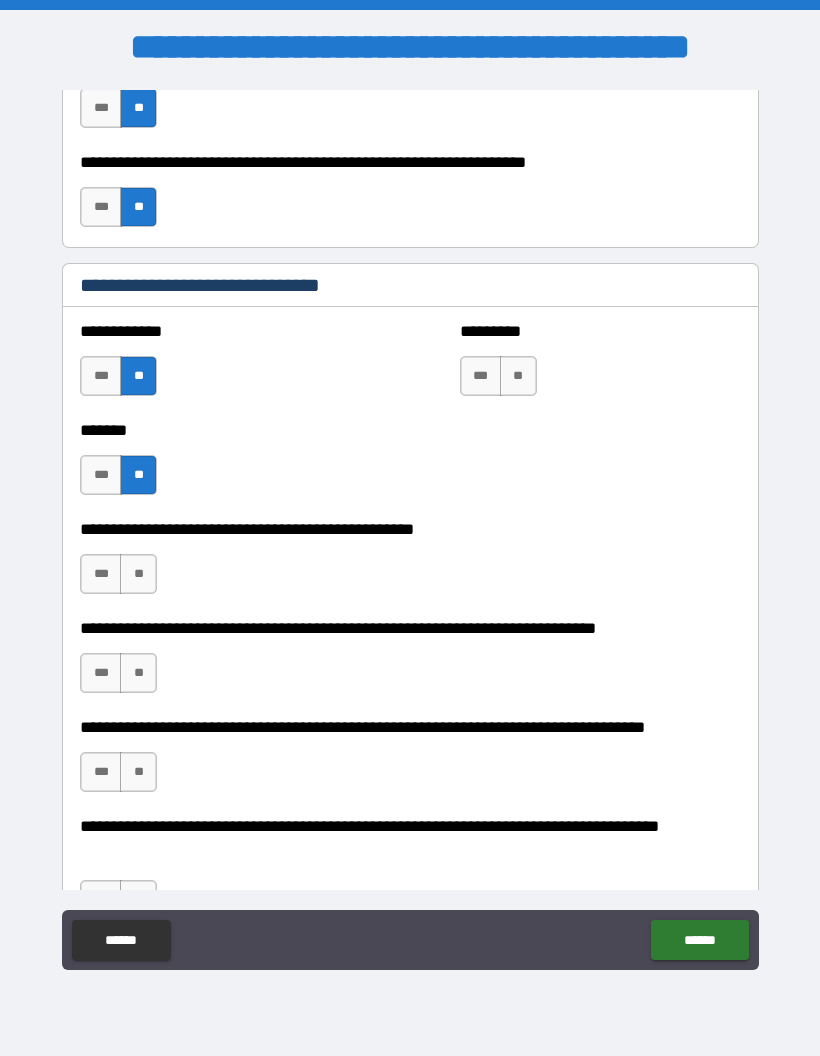 click on "**" at bounding box center (138, 574) 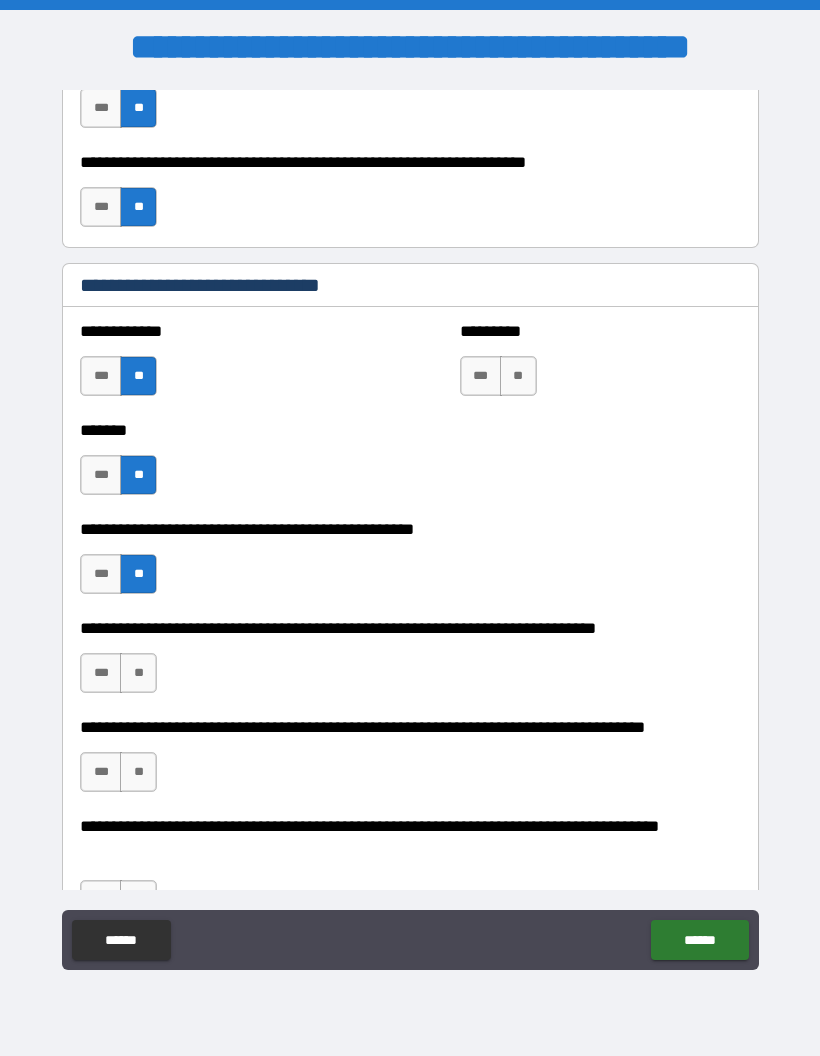 click on "**" at bounding box center (138, 673) 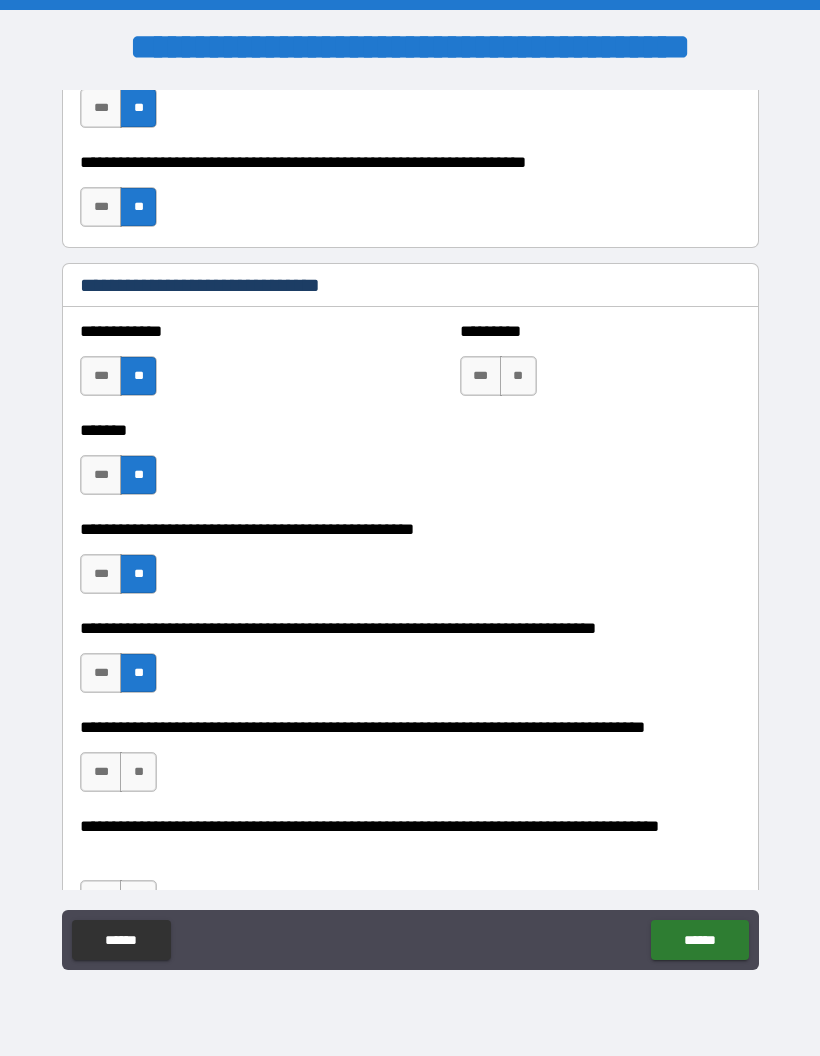 click on "***" at bounding box center [101, 475] 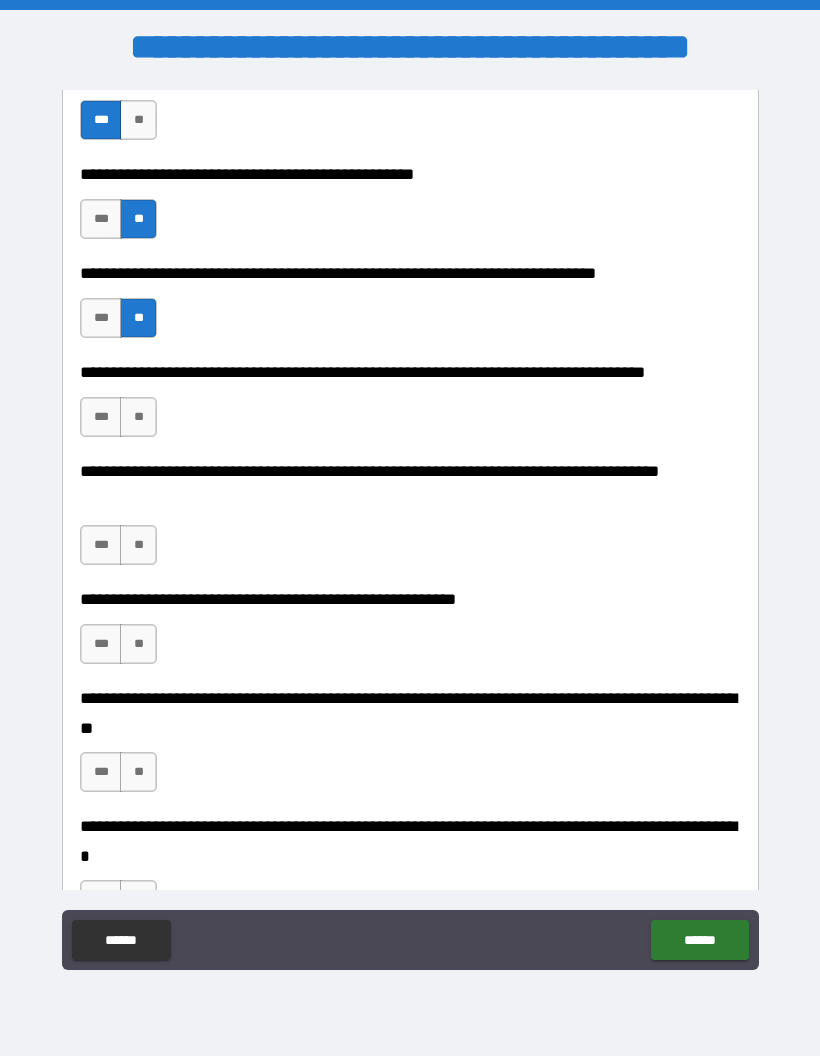scroll, scrollTop: 1438, scrollLeft: 0, axis: vertical 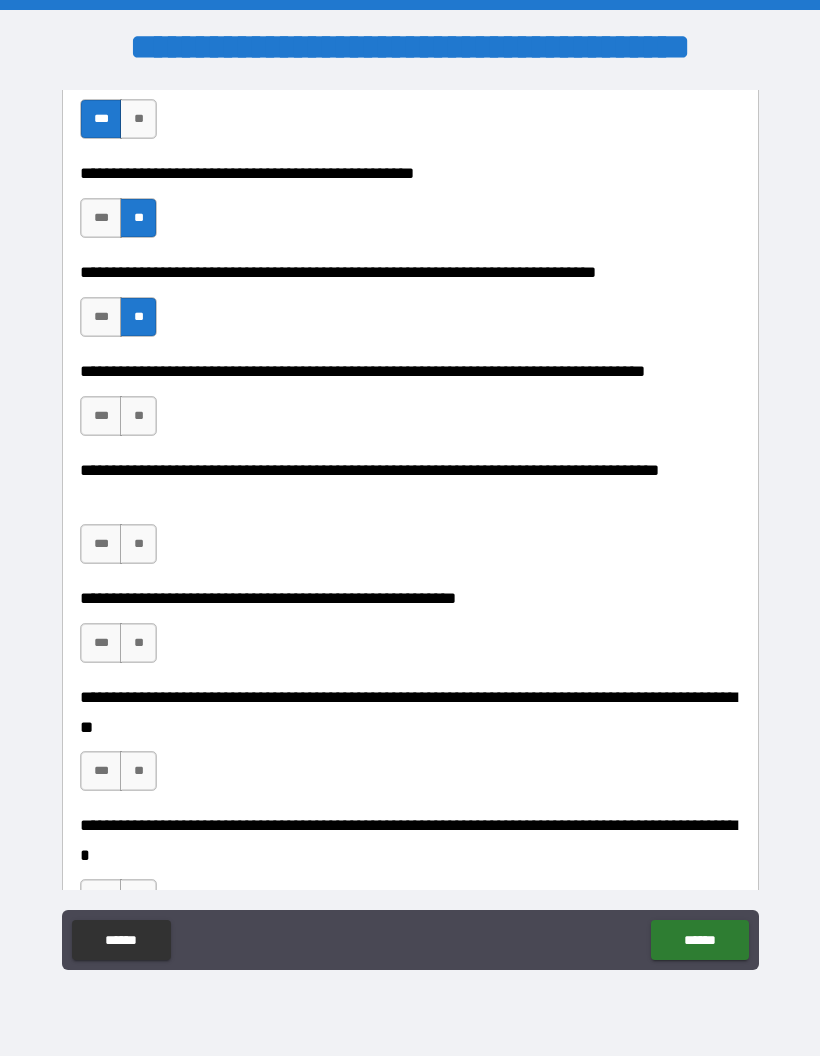 click on "**" at bounding box center (138, 416) 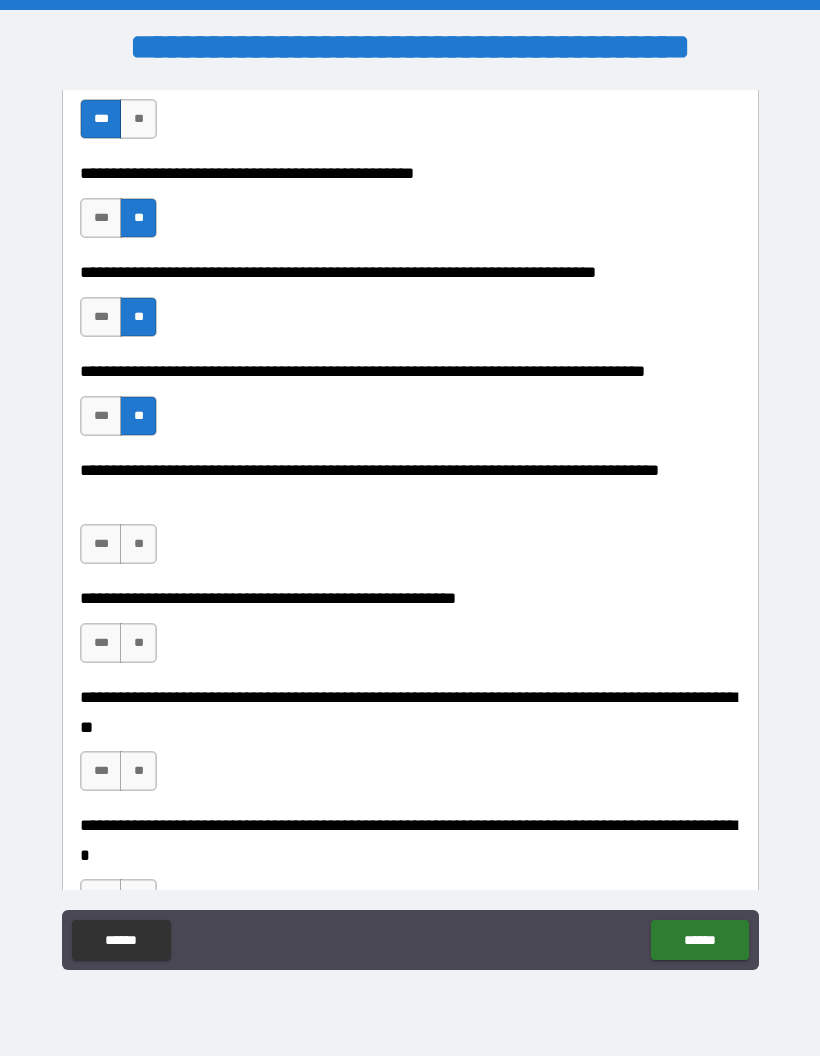 click on "**" at bounding box center (138, 544) 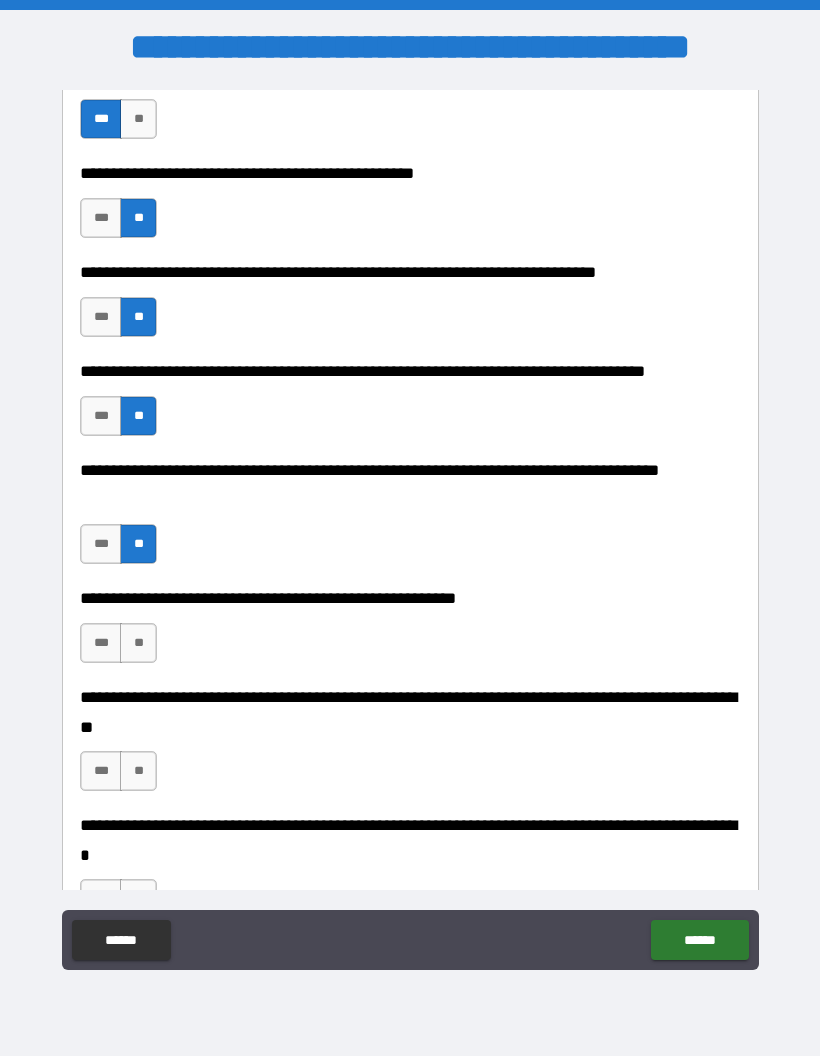 click on "**" at bounding box center [138, 643] 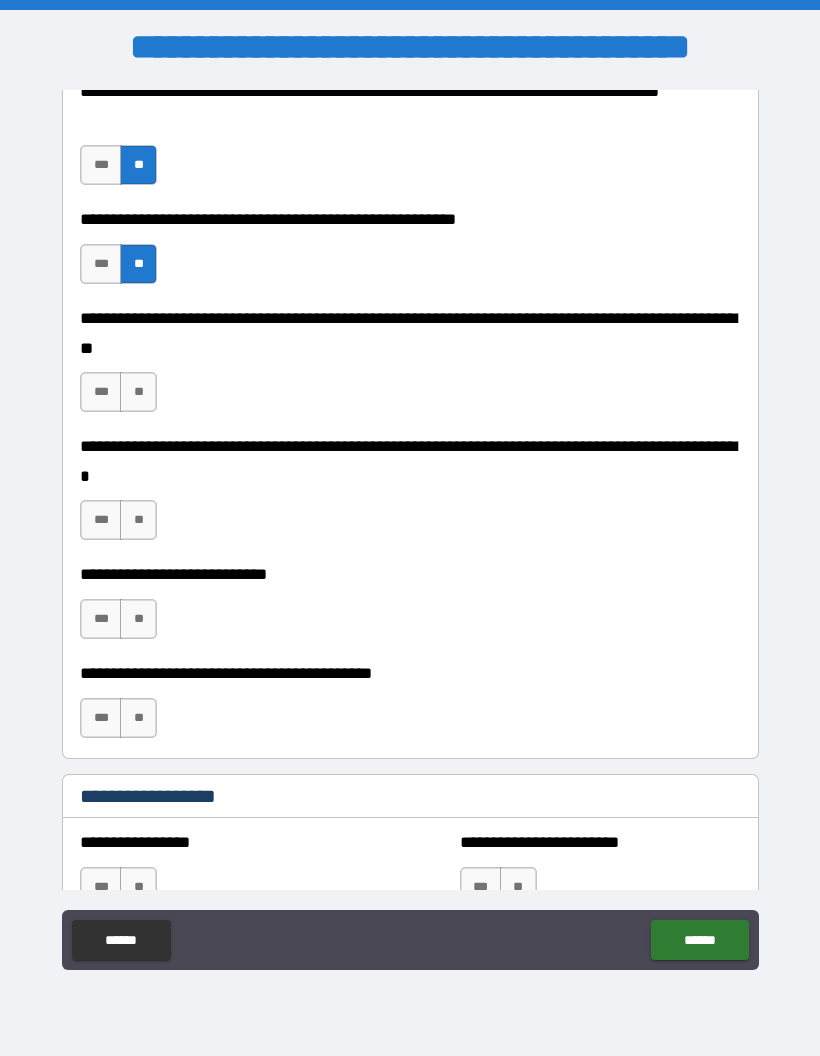 scroll, scrollTop: 1818, scrollLeft: 0, axis: vertical 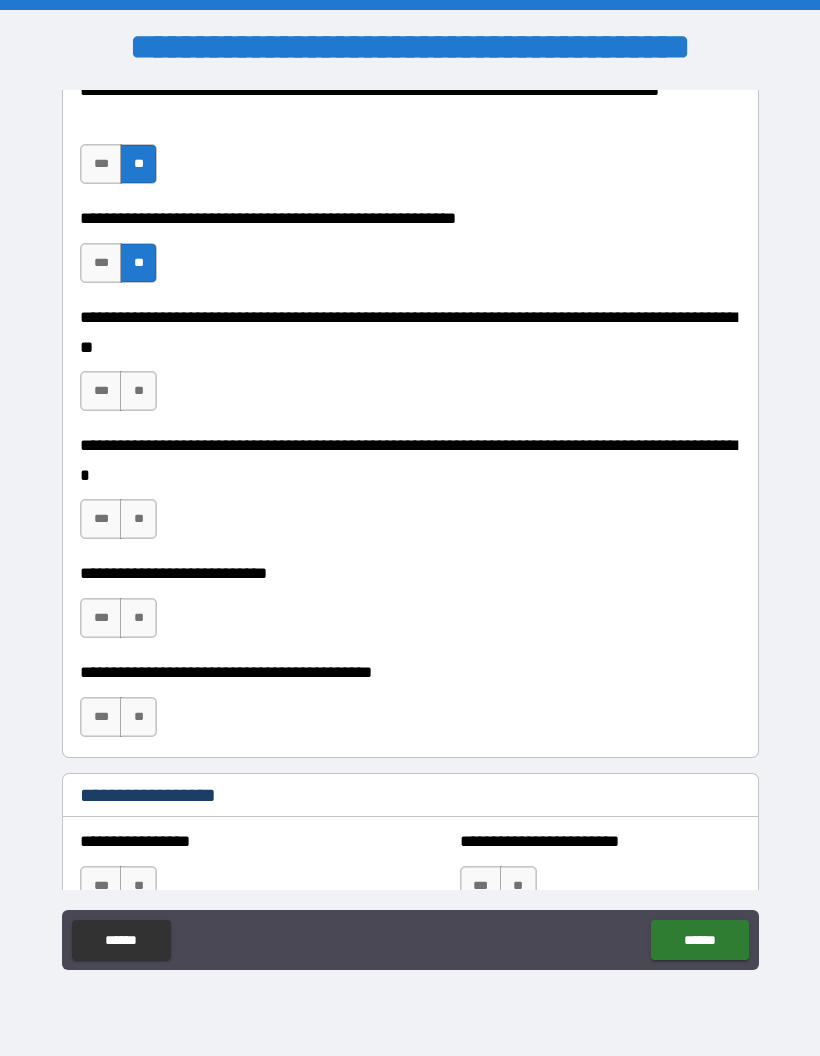 click on "**" at bounding box center [138, 391] 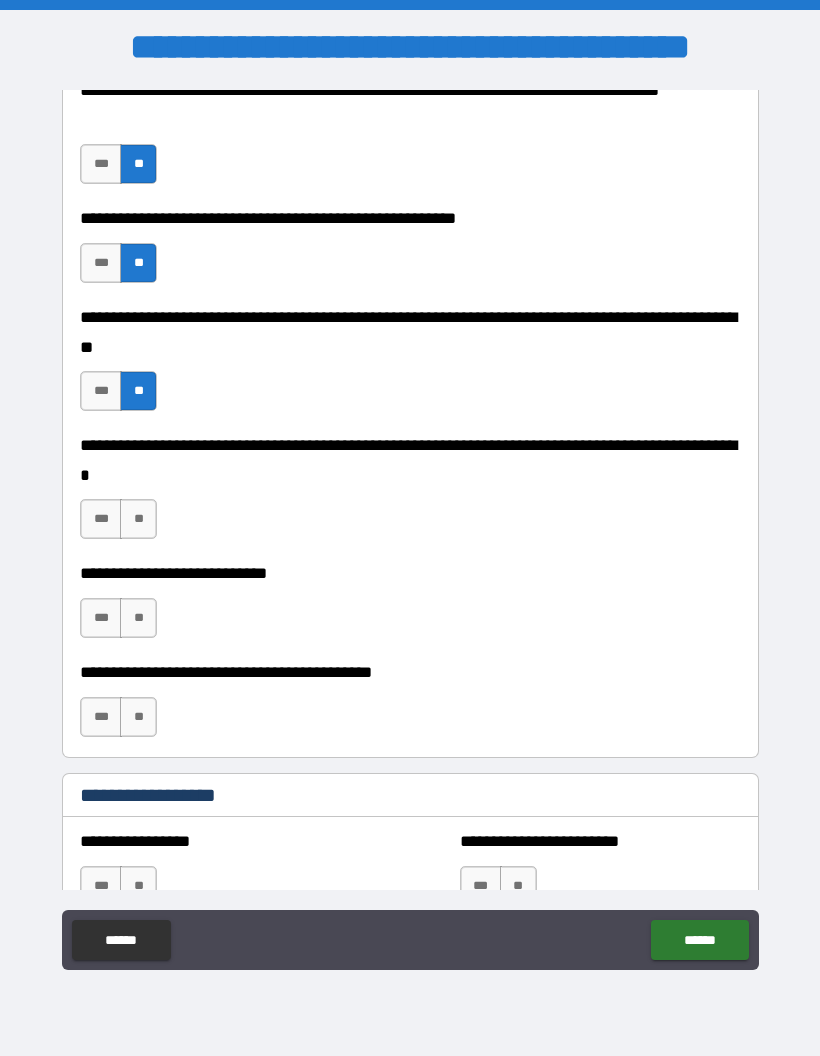 click on "***" at bounding box center (101, 519) 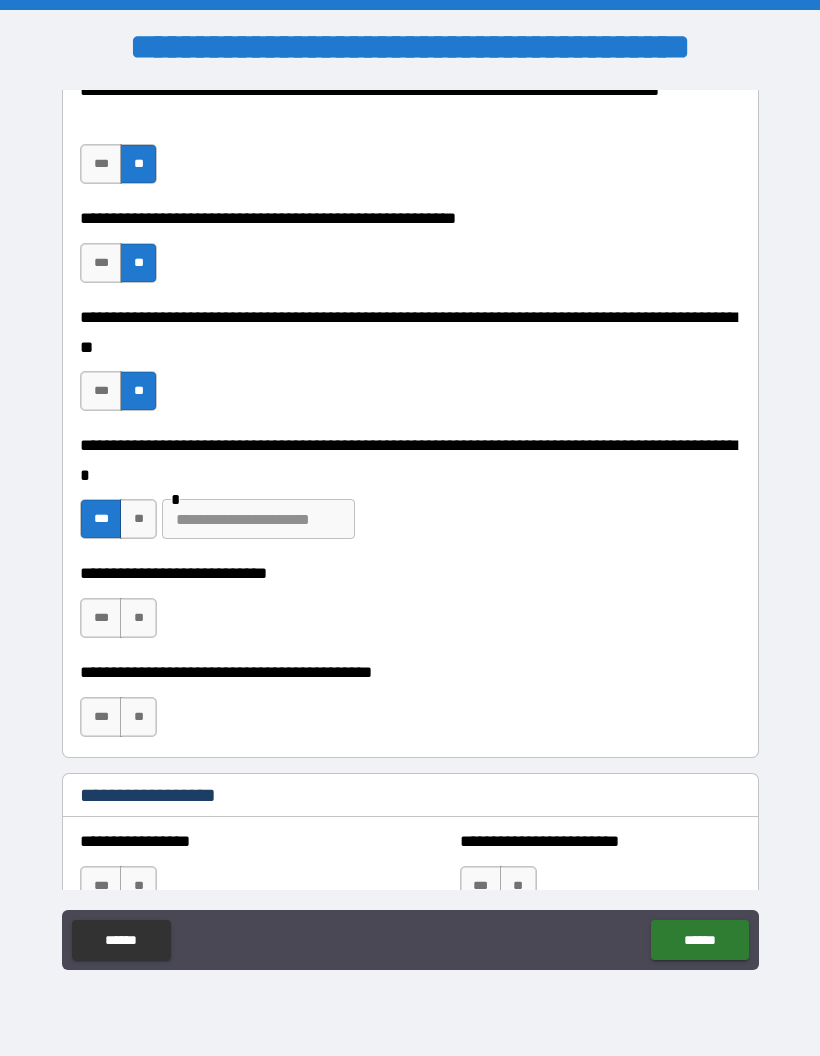 click at bounding box center (258, 519) 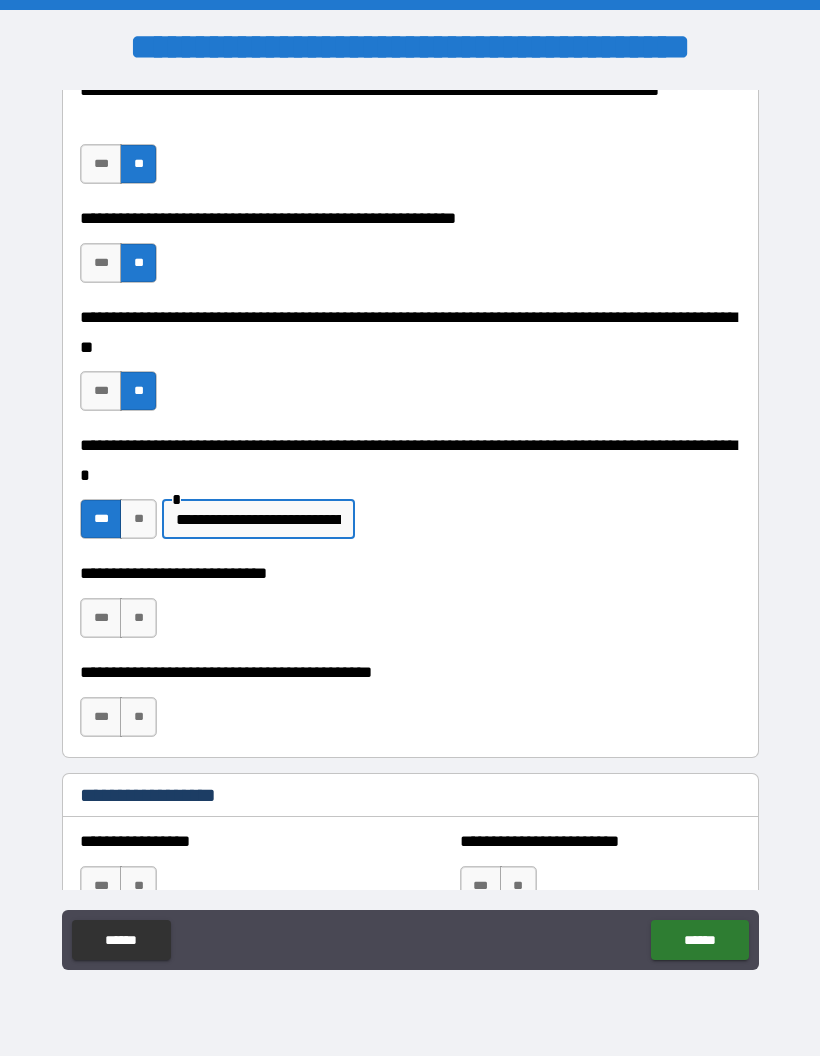 type on "**********" 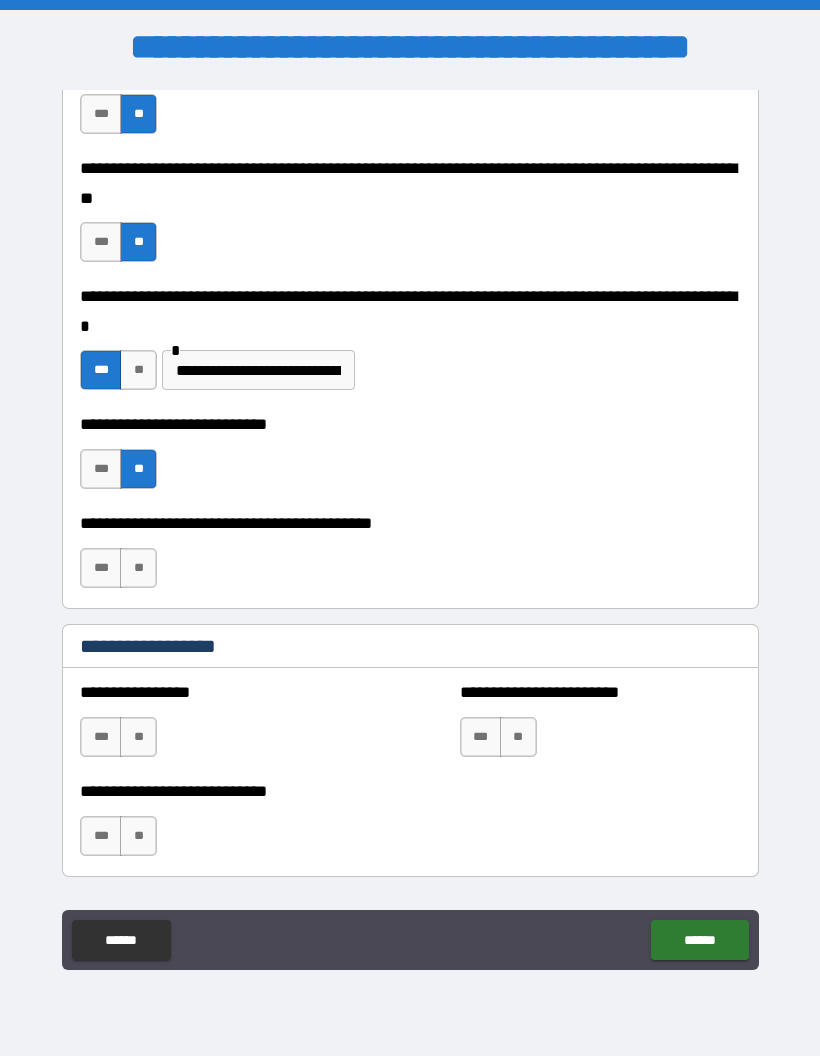 scroll, scrollTop: 1970, scrollLeft: 0, axis: vertical 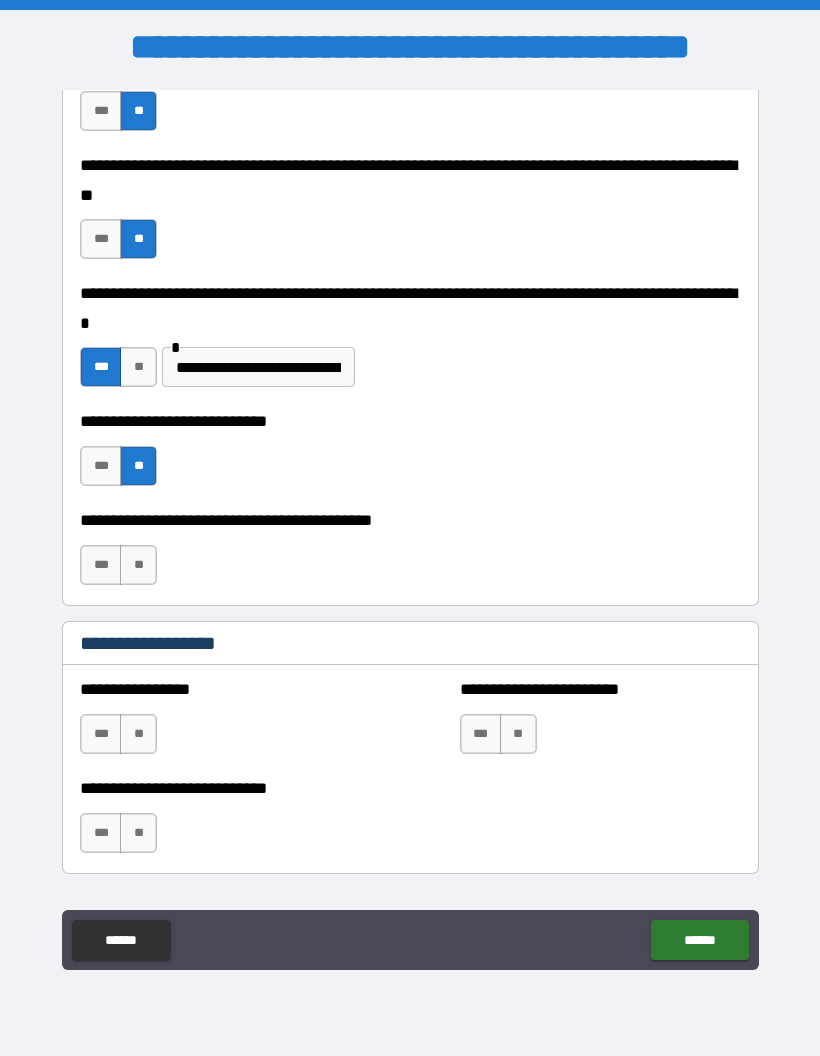 click on "**" at bounding box center [138, 565] 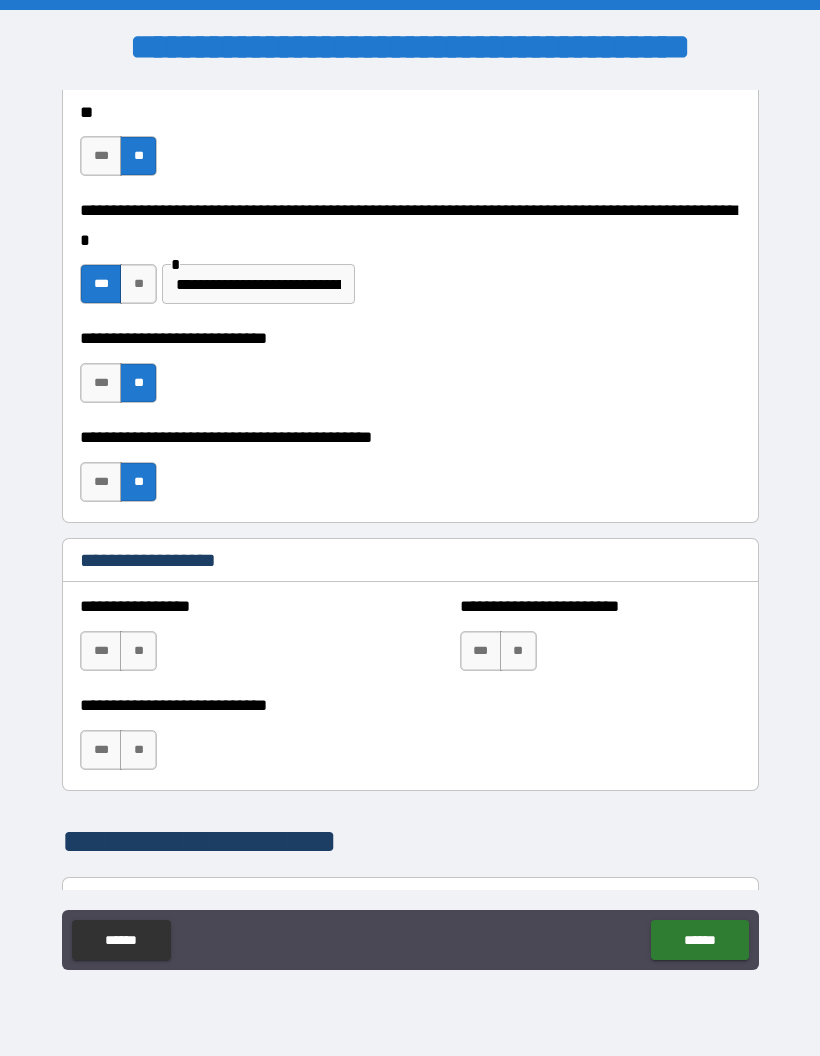 scroll, scrollTop: 2063, scrollLeft: 0, axis: vertical 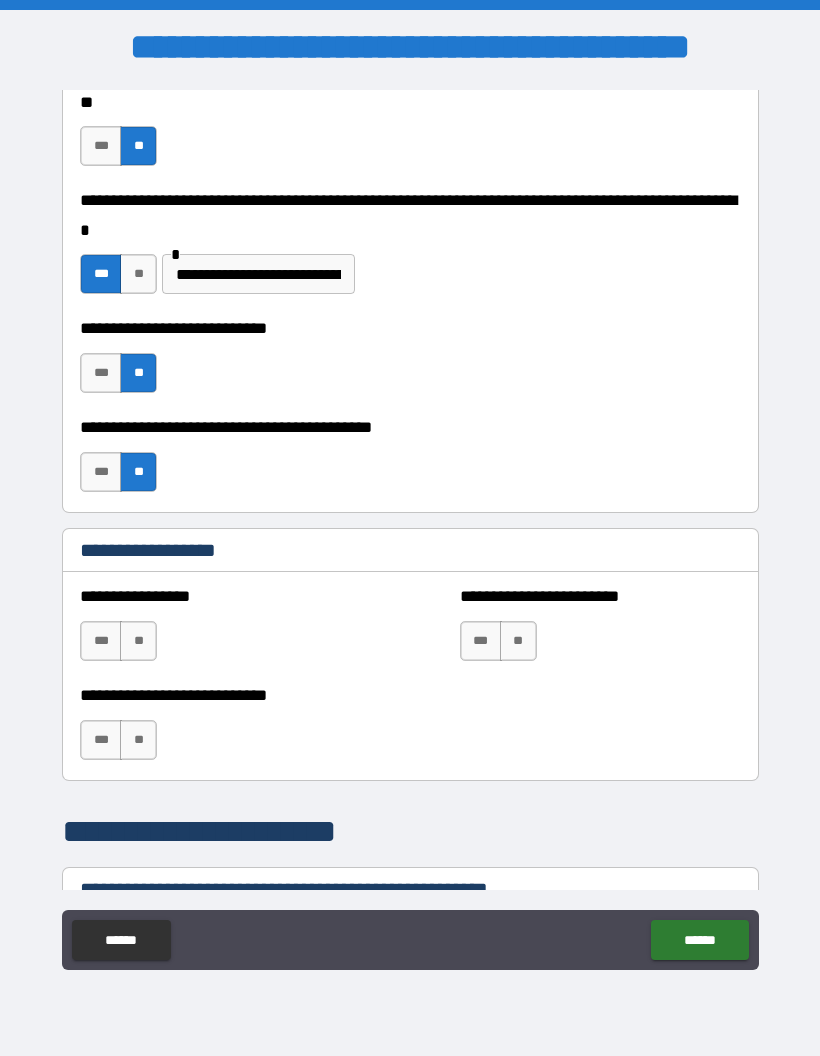 click on "**" at bounding box center (138, 641) 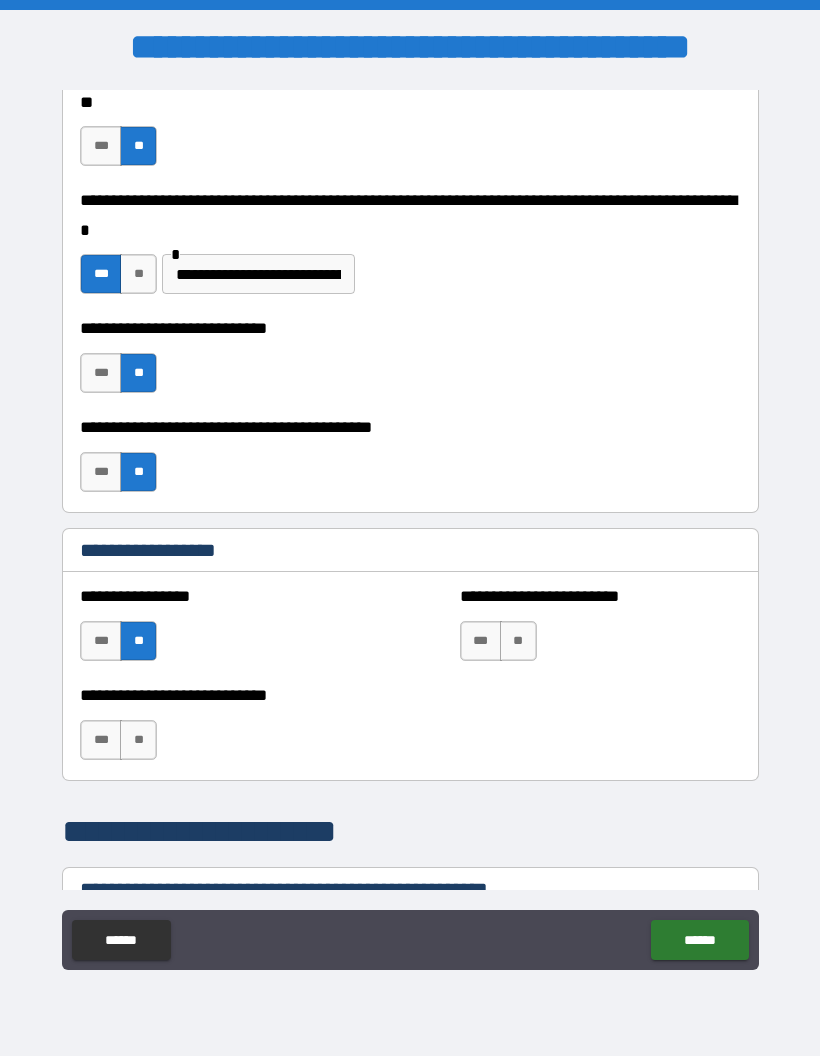 click on "**" at bounding box center (518, 641) 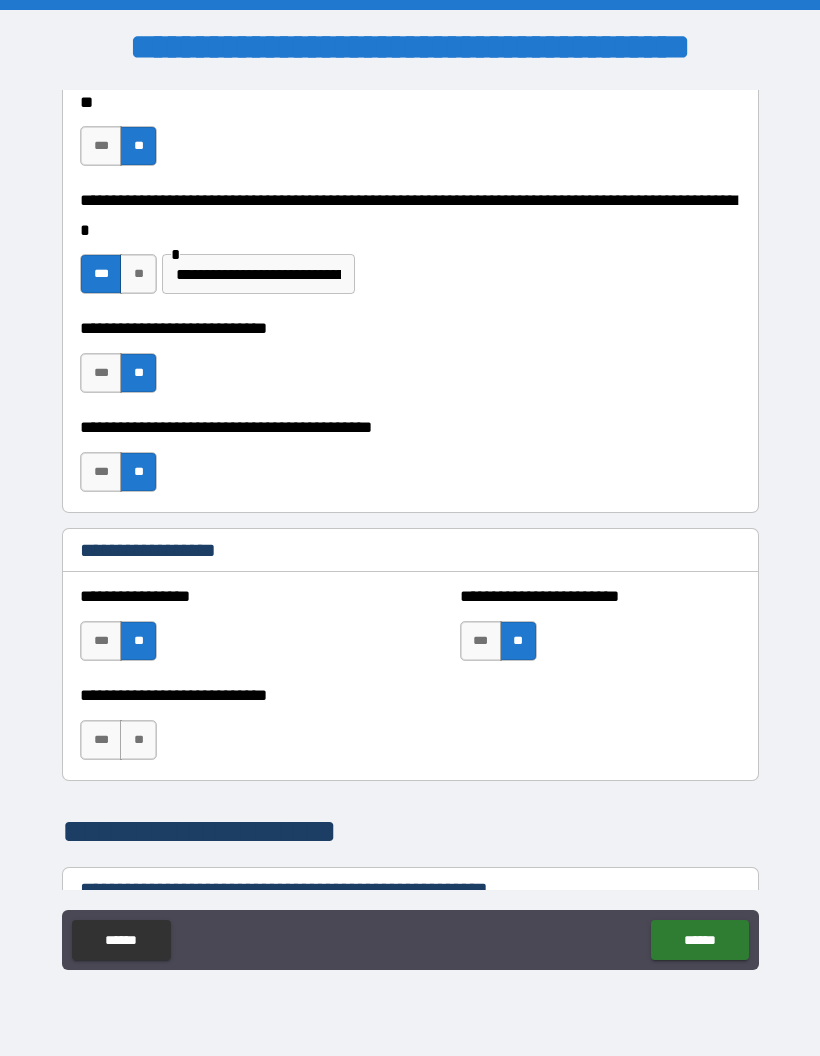 click on "**" at bounding box center [138, 740] 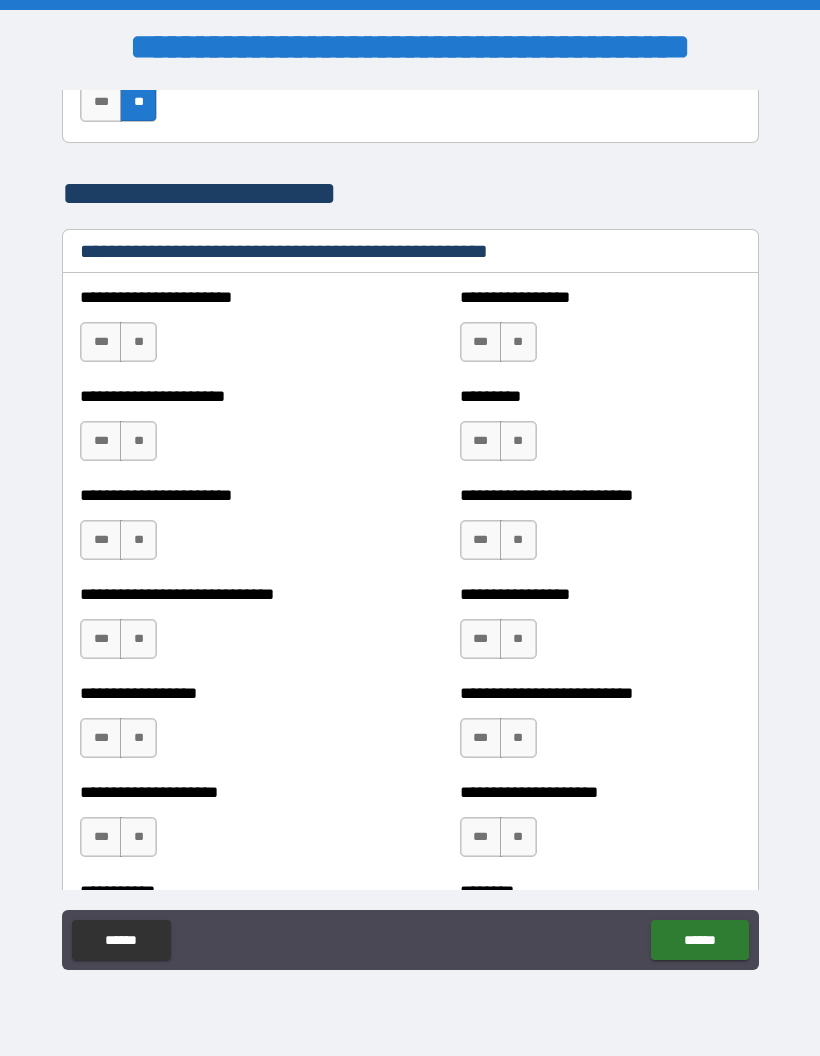 scroll, scrollTop: 2702, scrollLeft: 0, axis: vertical 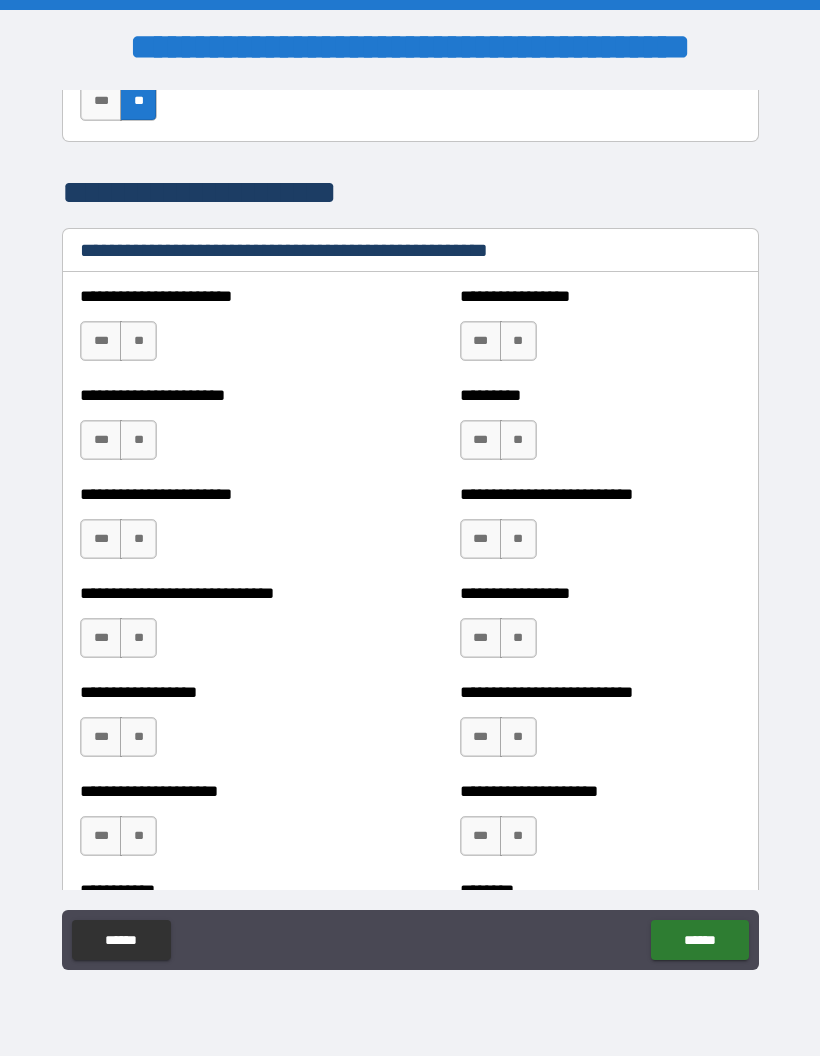 click on "**" at bounding box center [138, 341] 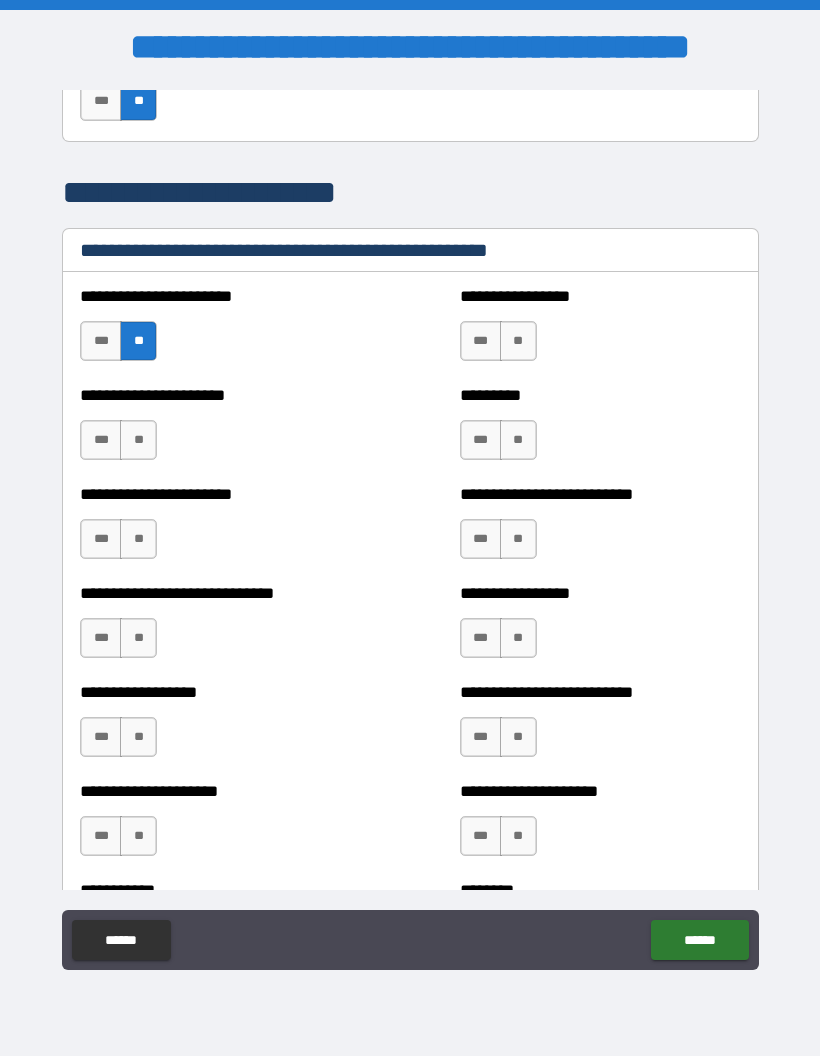 click on "**" at bounding box center (138, 440) 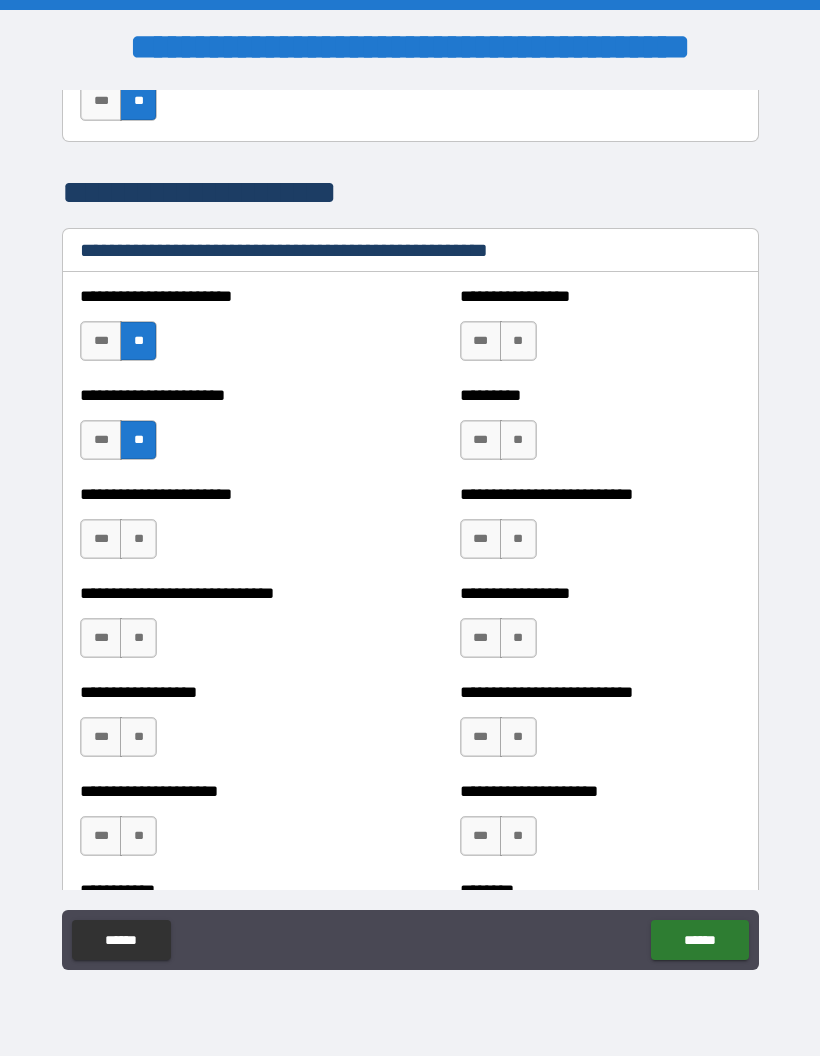 click on "**" at bounding box center (138, 539) 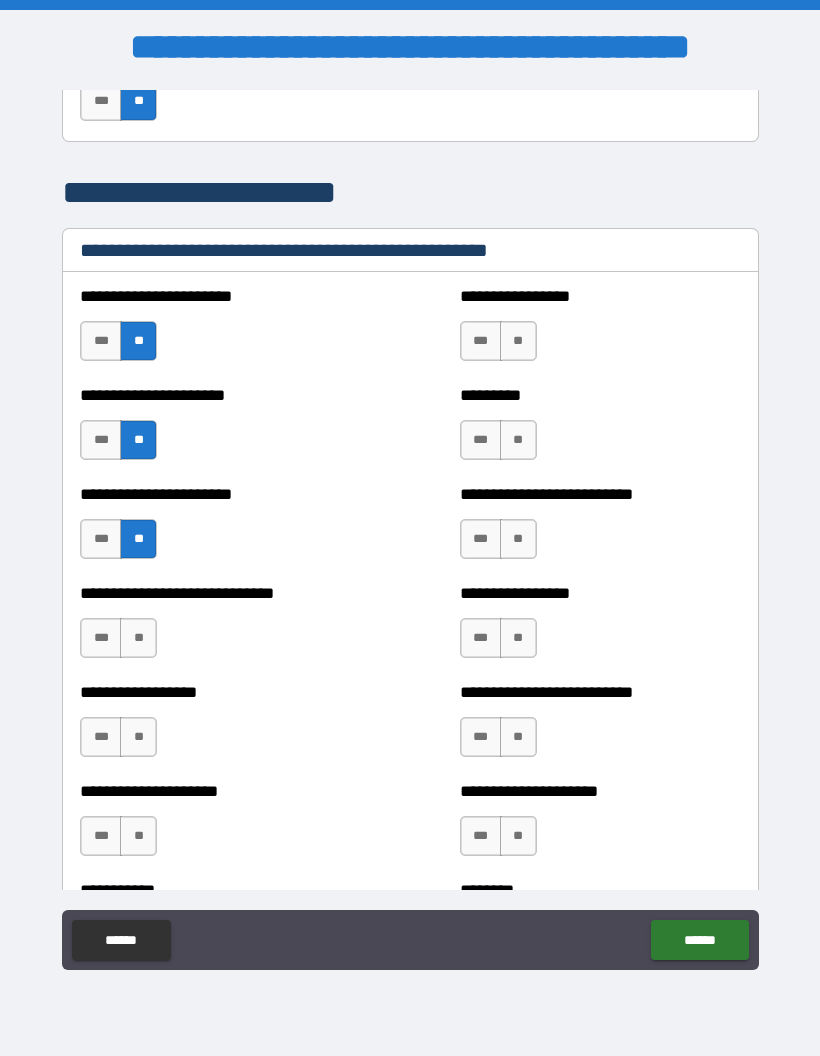 click on "**" at bounding box center (138, 638) 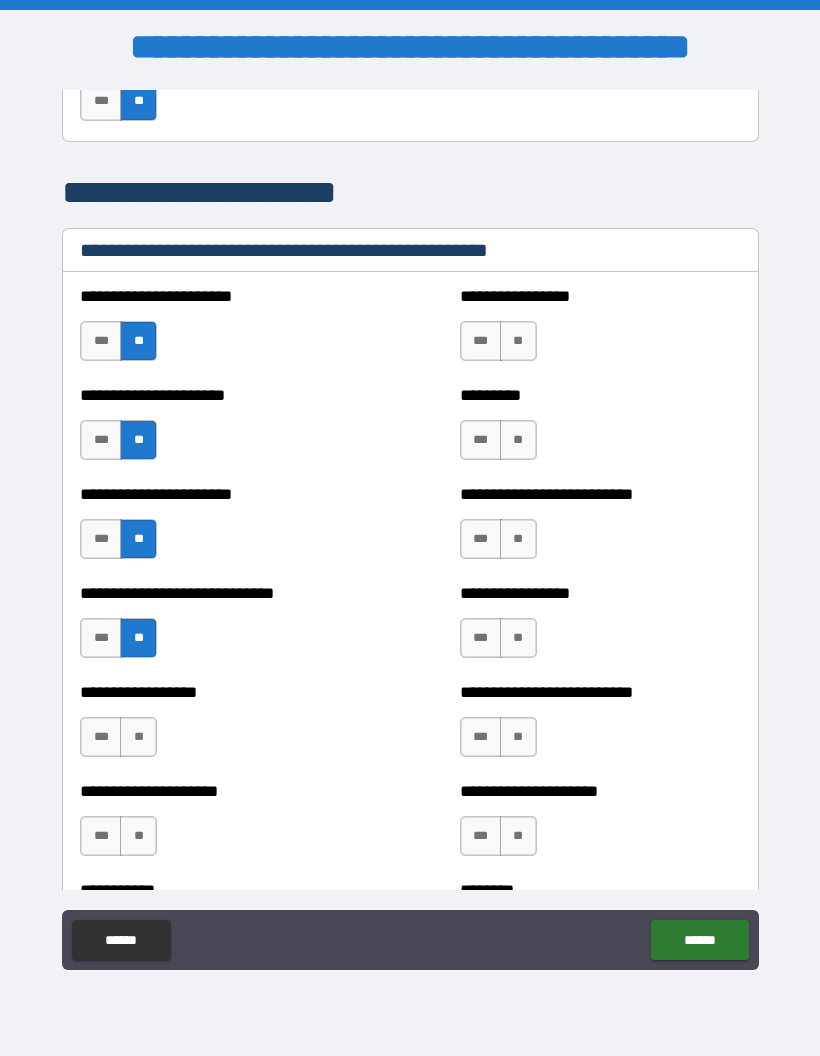 click on "**" at bounding box center (138, 737) 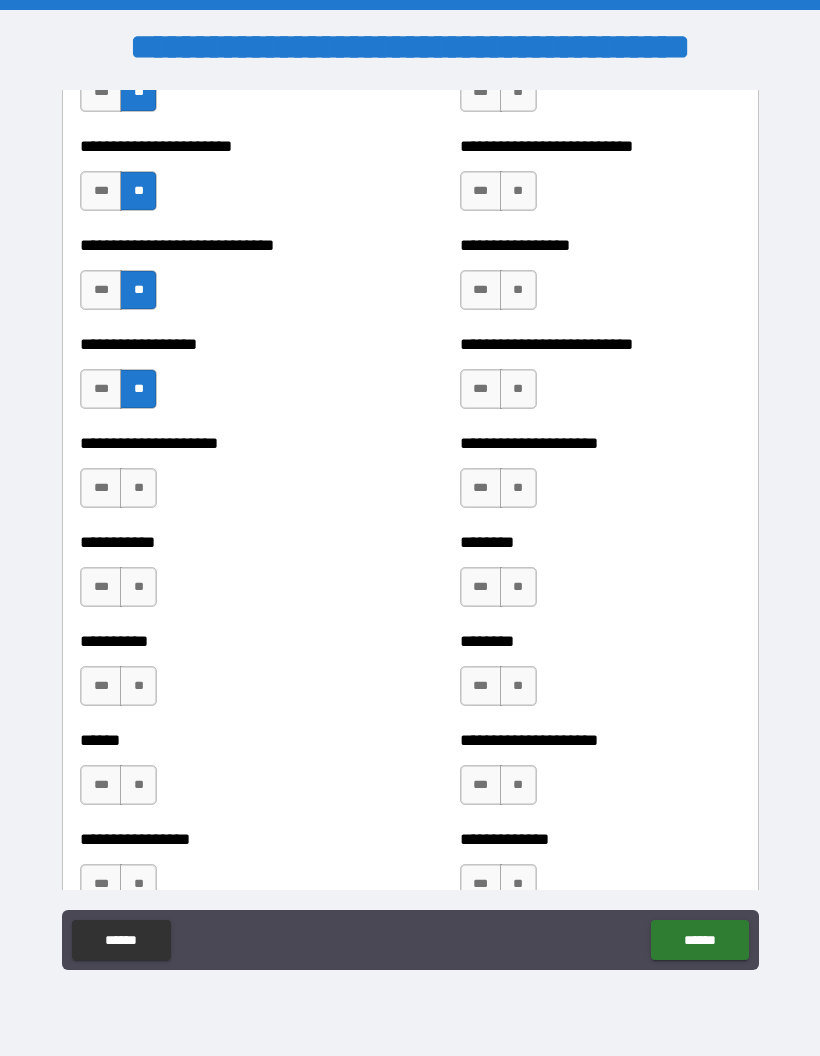 scroll, scrollTop: 3055, scrollLeft: 0, axis: vertical 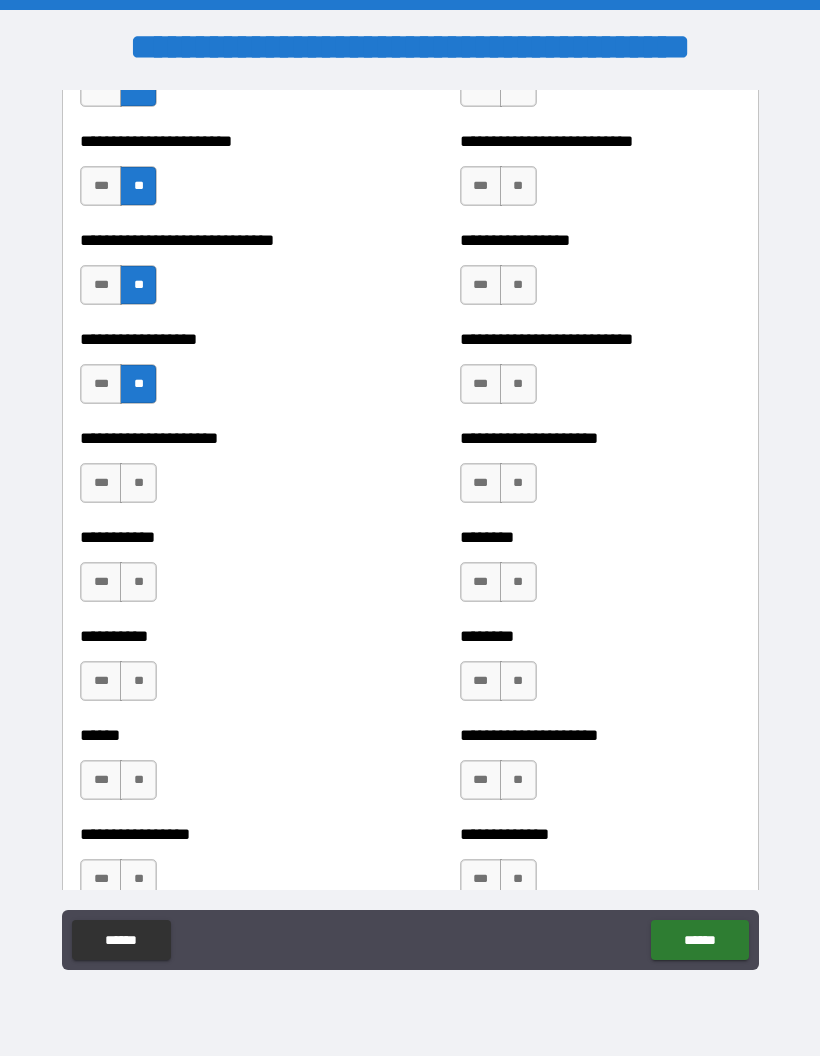 click on "**" at bounding box center (138, 483) 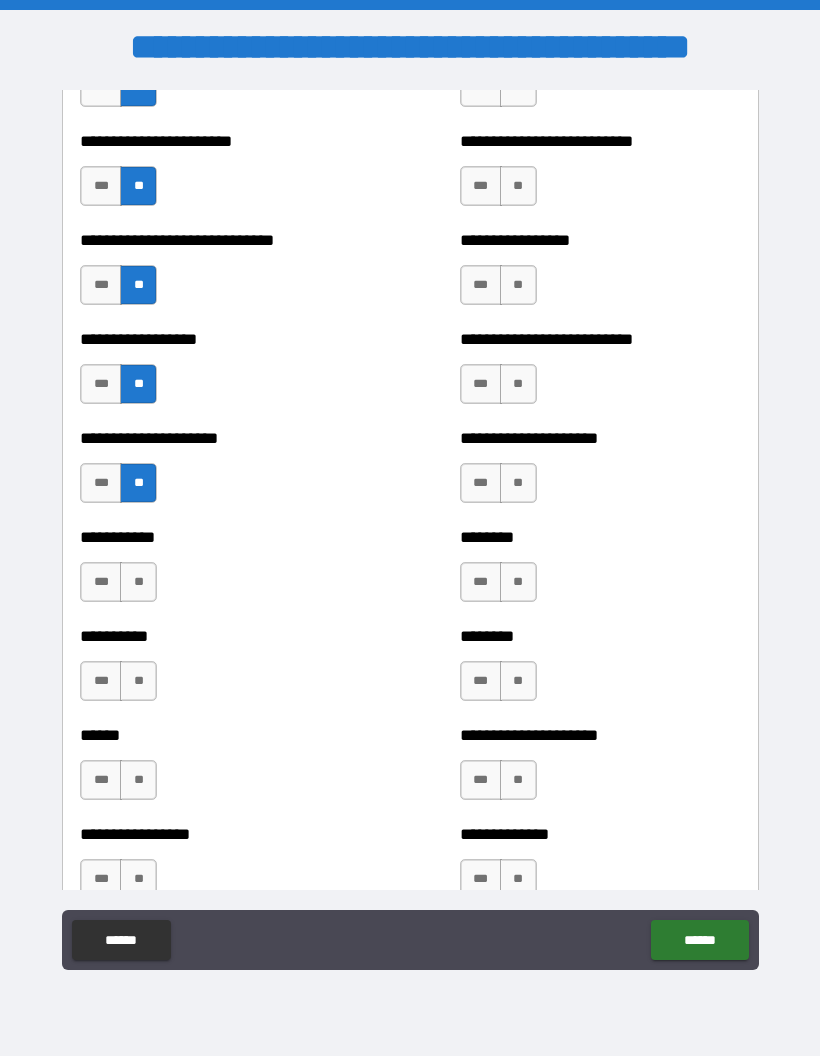 click on "***" at bounding box center (101, 582) 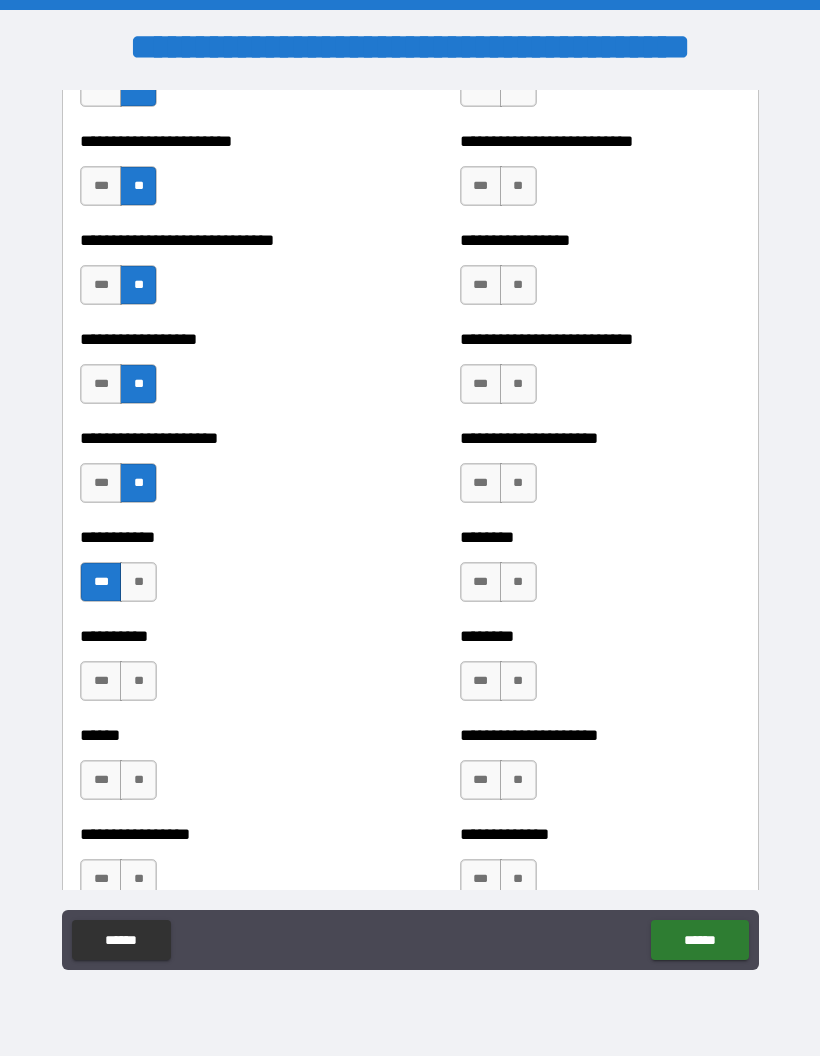 click on "**" at bounding box center (138, 780) 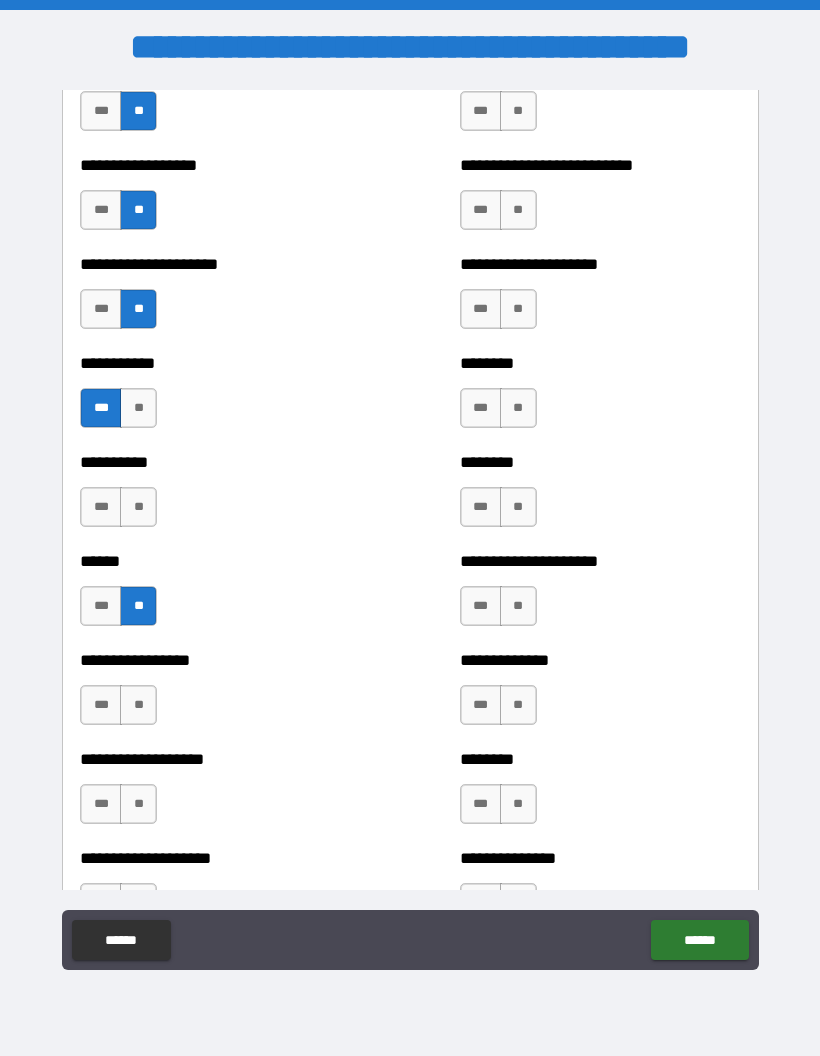 scroll, scrollTop: 3260, scrollLeft: 0, axis: vertical 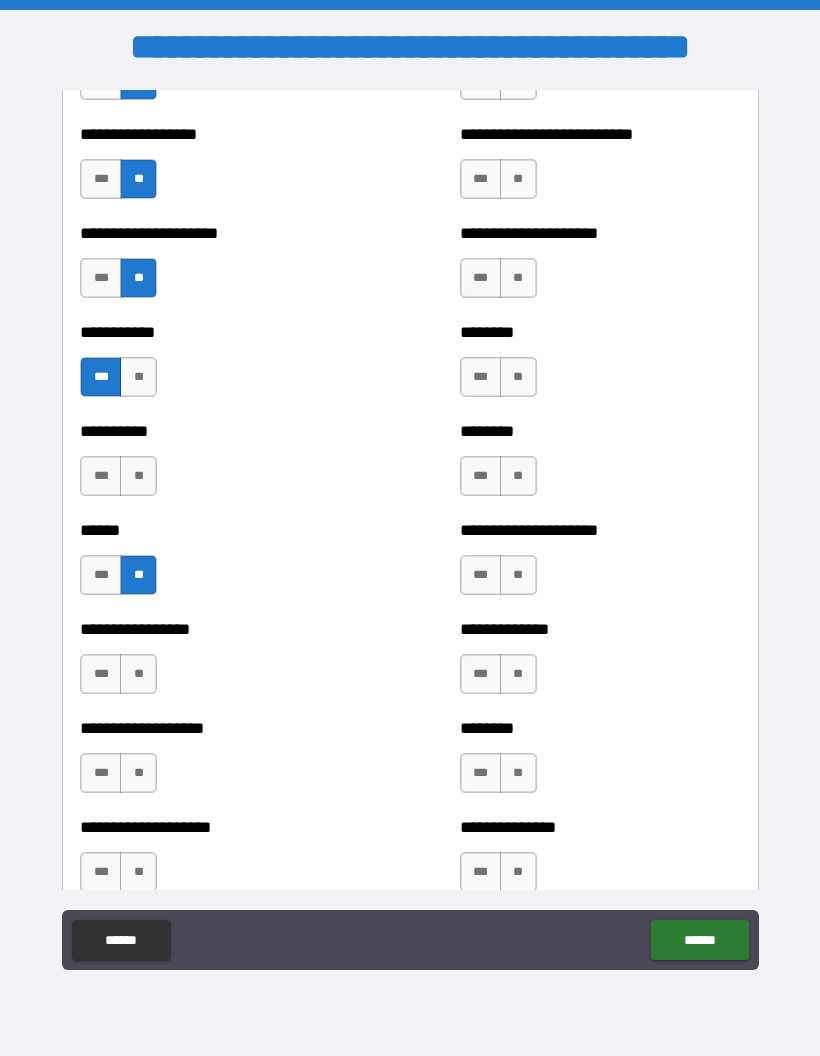 click on "**" at bounding box center [138, 674] 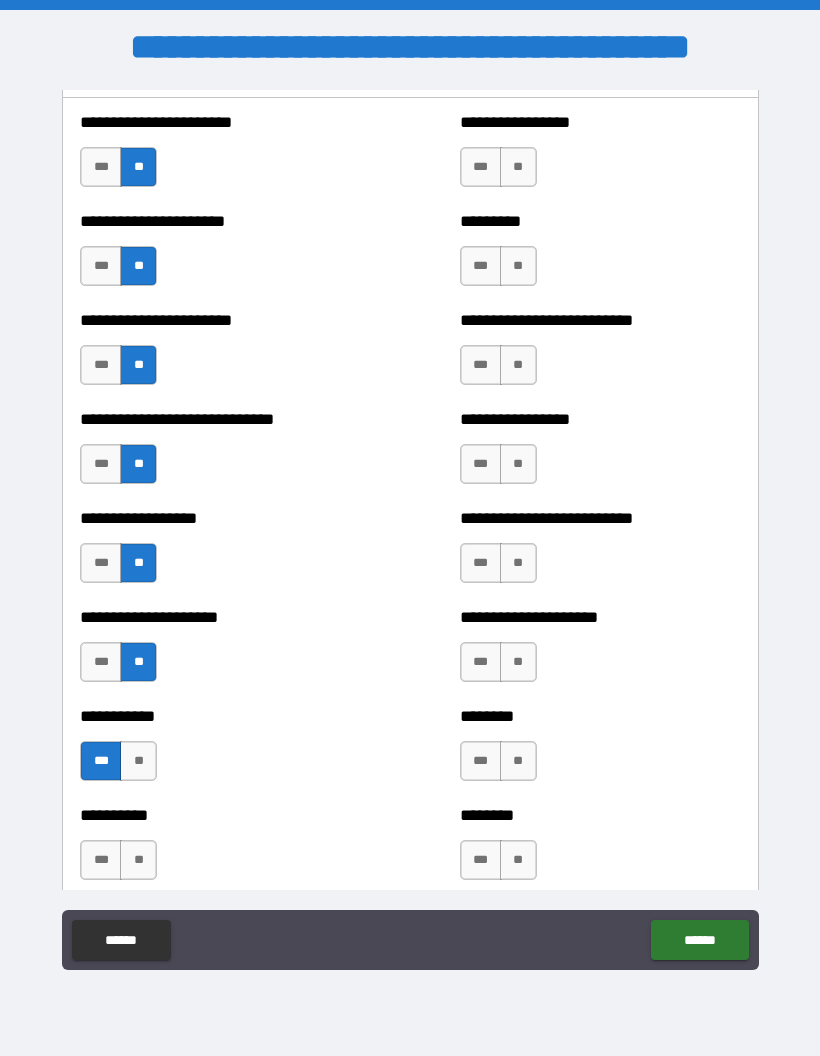 scroll, scrollTop: 2879, scrollLeft: 0, axis: vertical 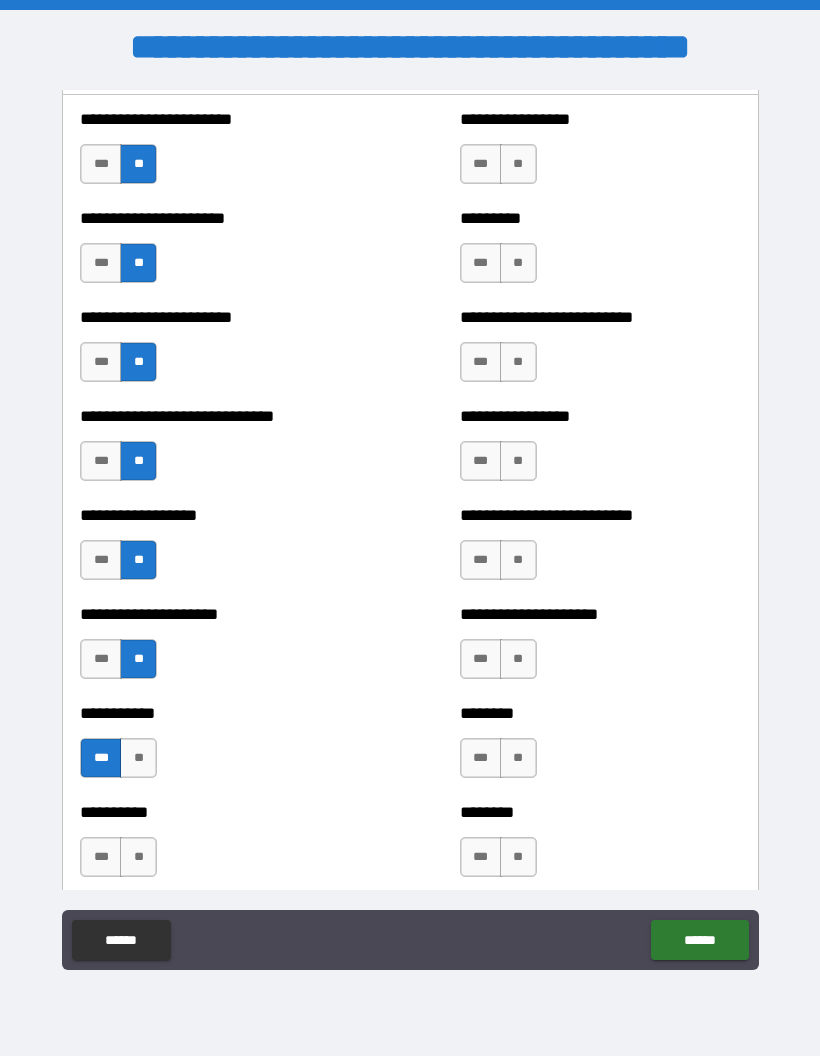click on "**" at bounding box center [518, 164] 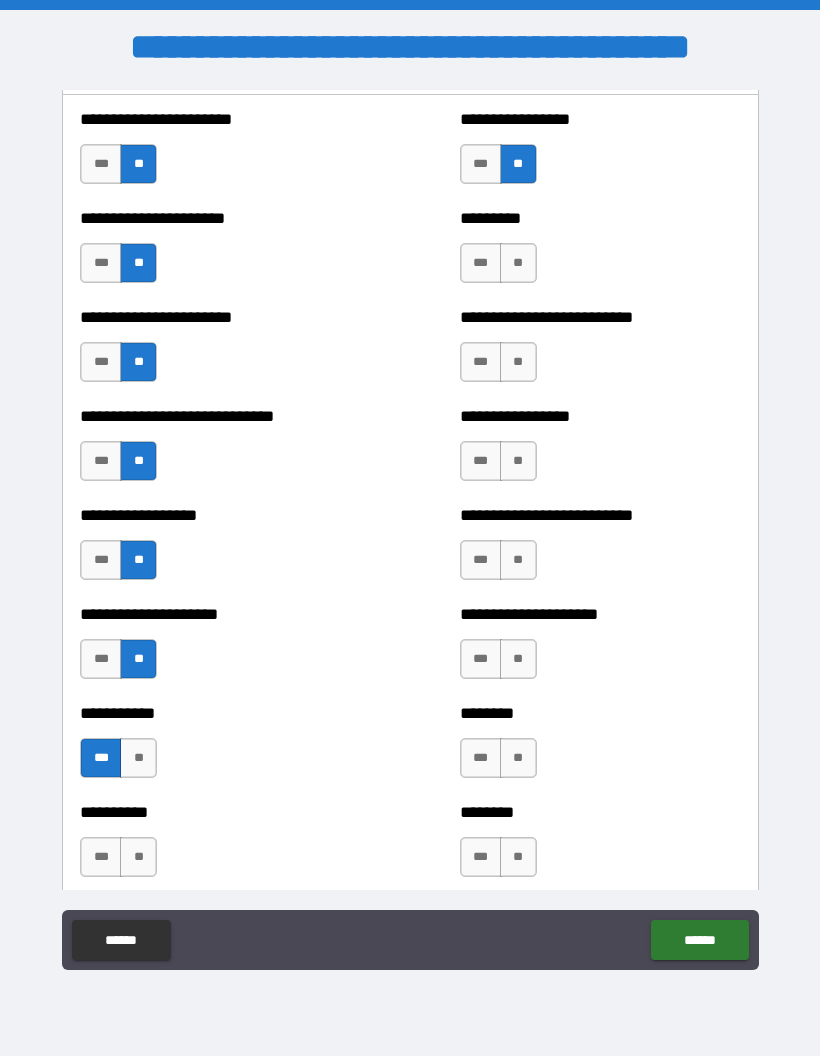 click on "**" at bounding box center [518, 263] 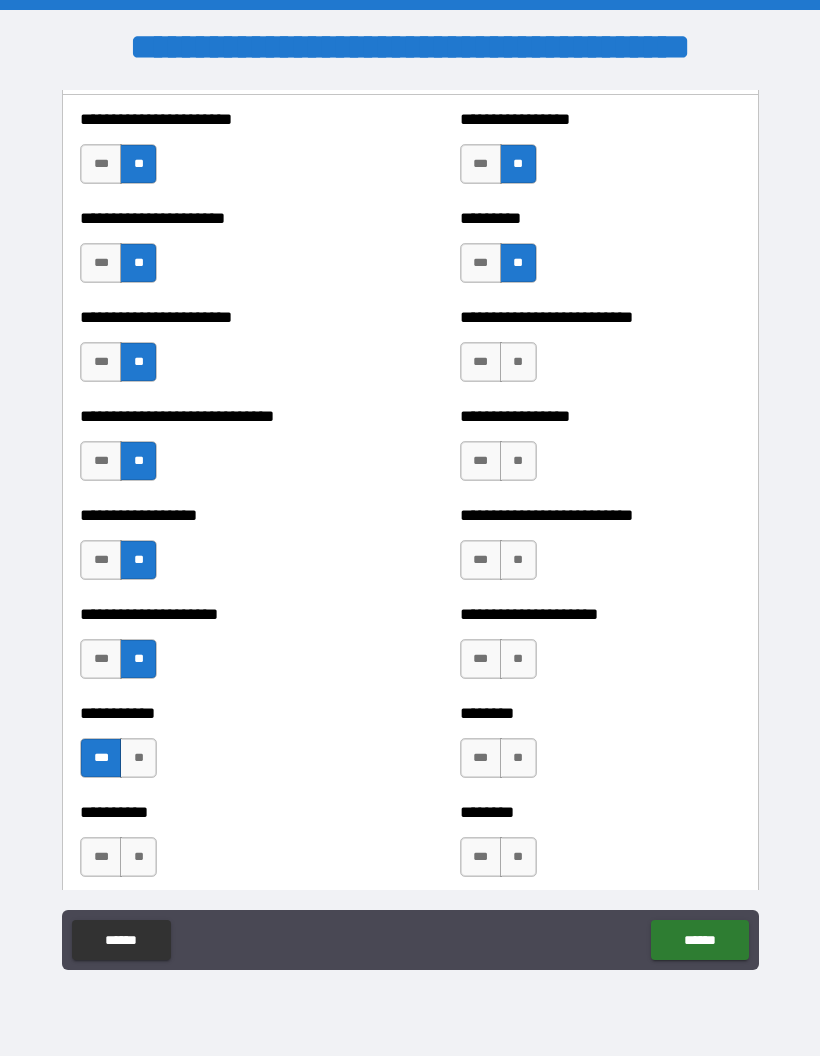 click on "**" at bounding box center (518, 362) 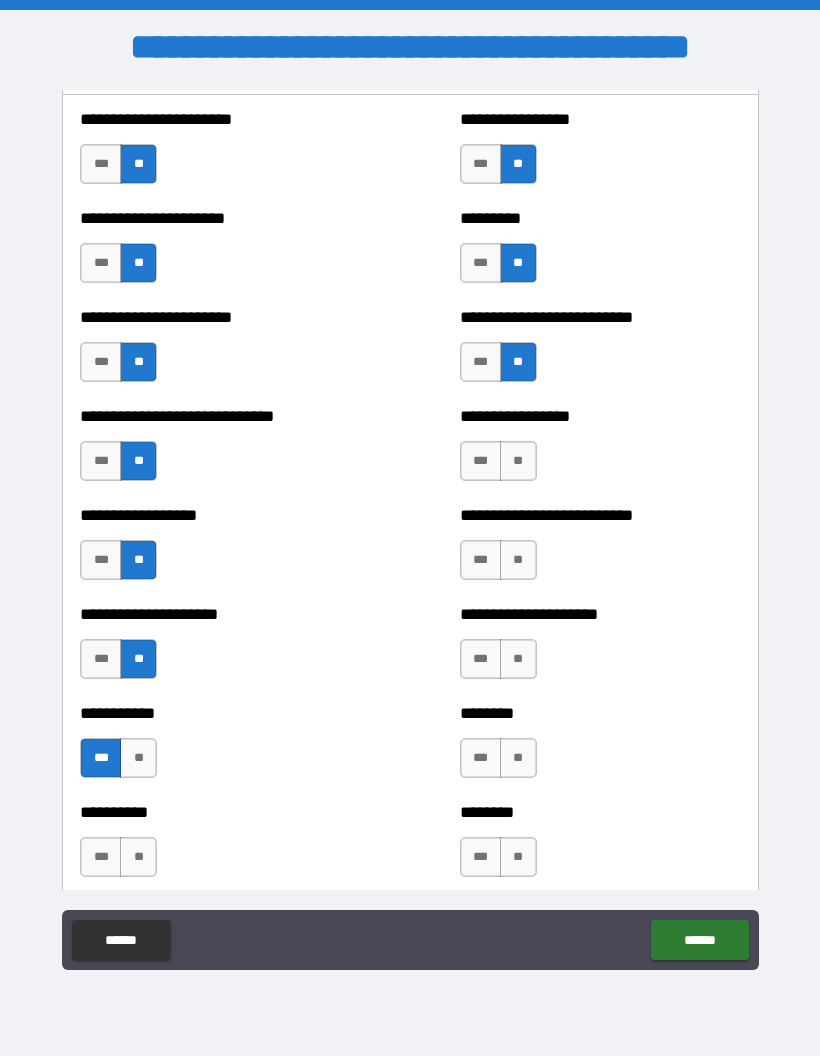 click on "**" at bounding box center [518, 461] 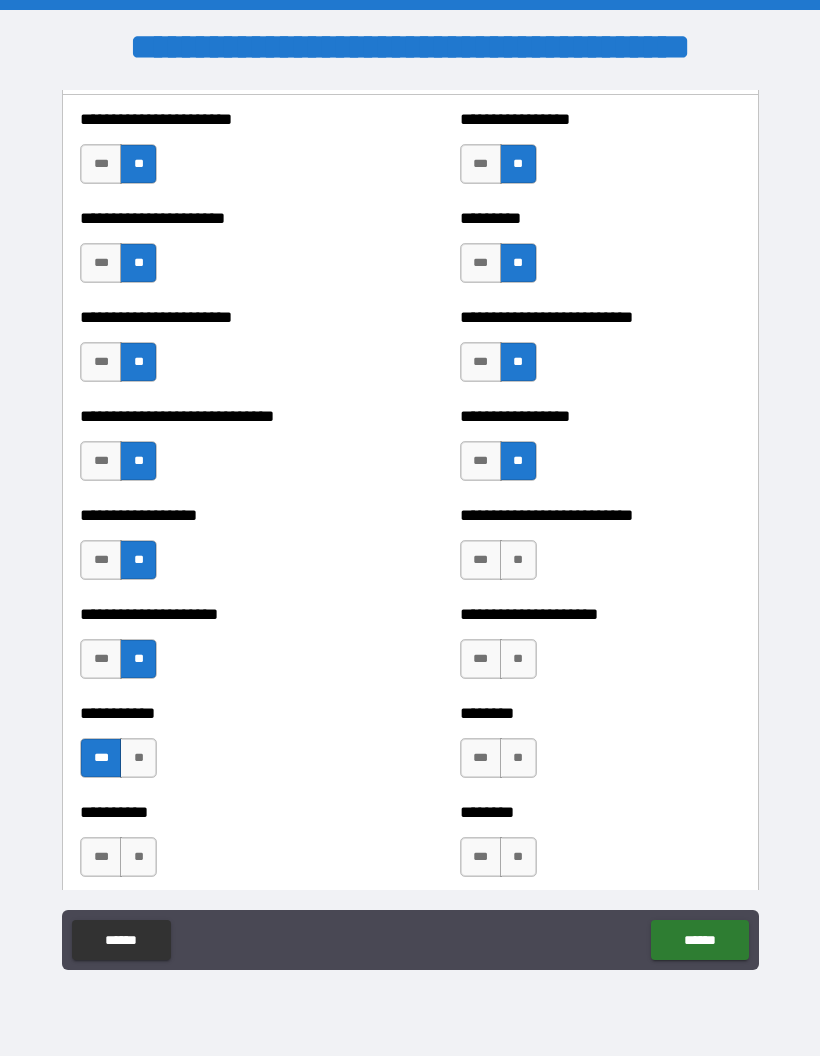 click on "**" at bounding box center [518, 560] 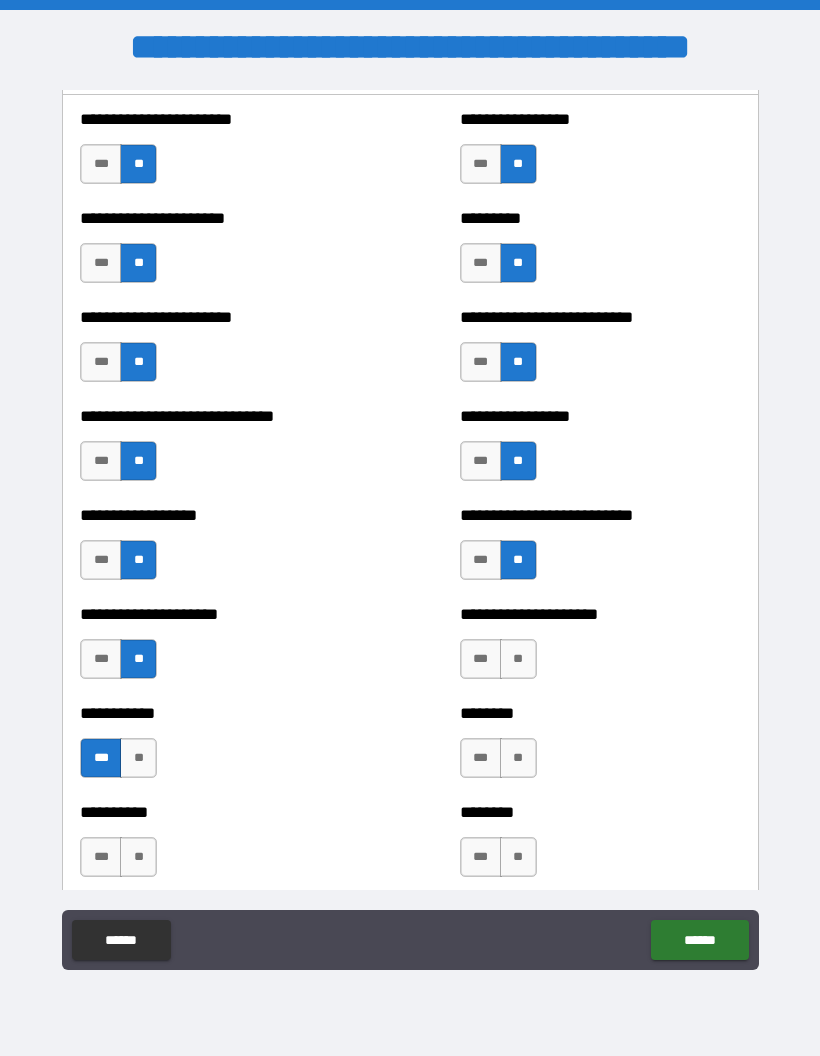 click on "**" at bounding box center (518, 659) 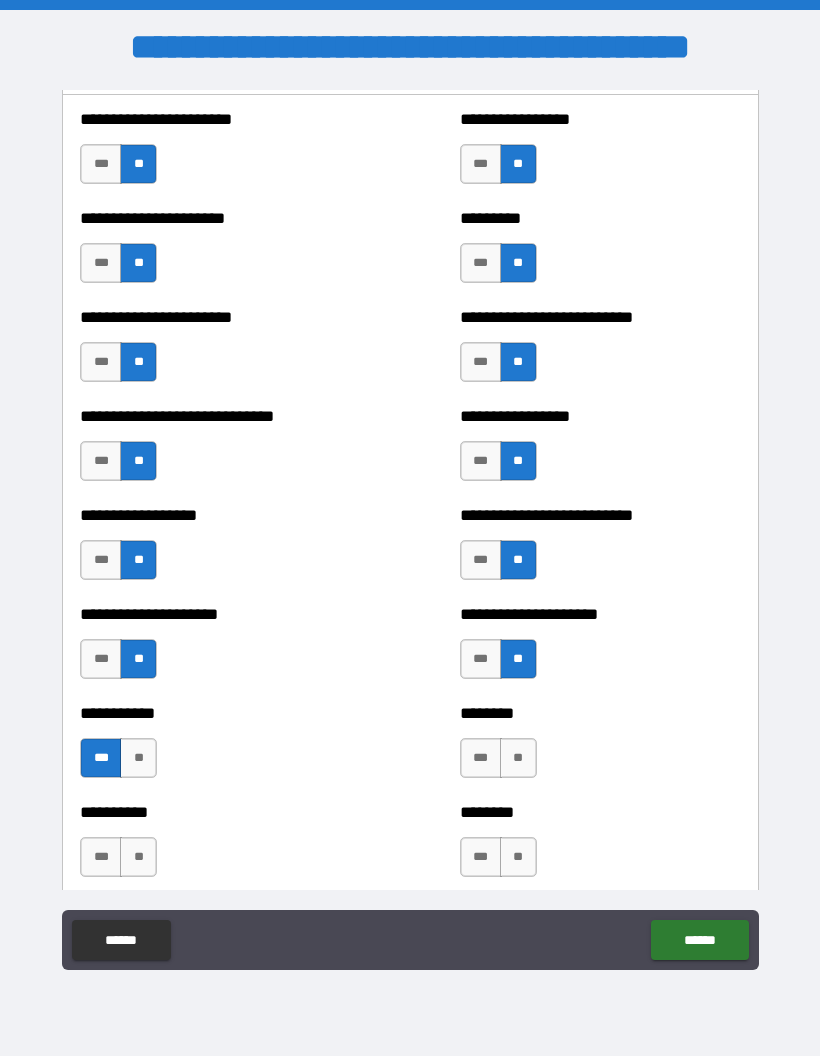 click on "**" at bounding box center [518, 758] 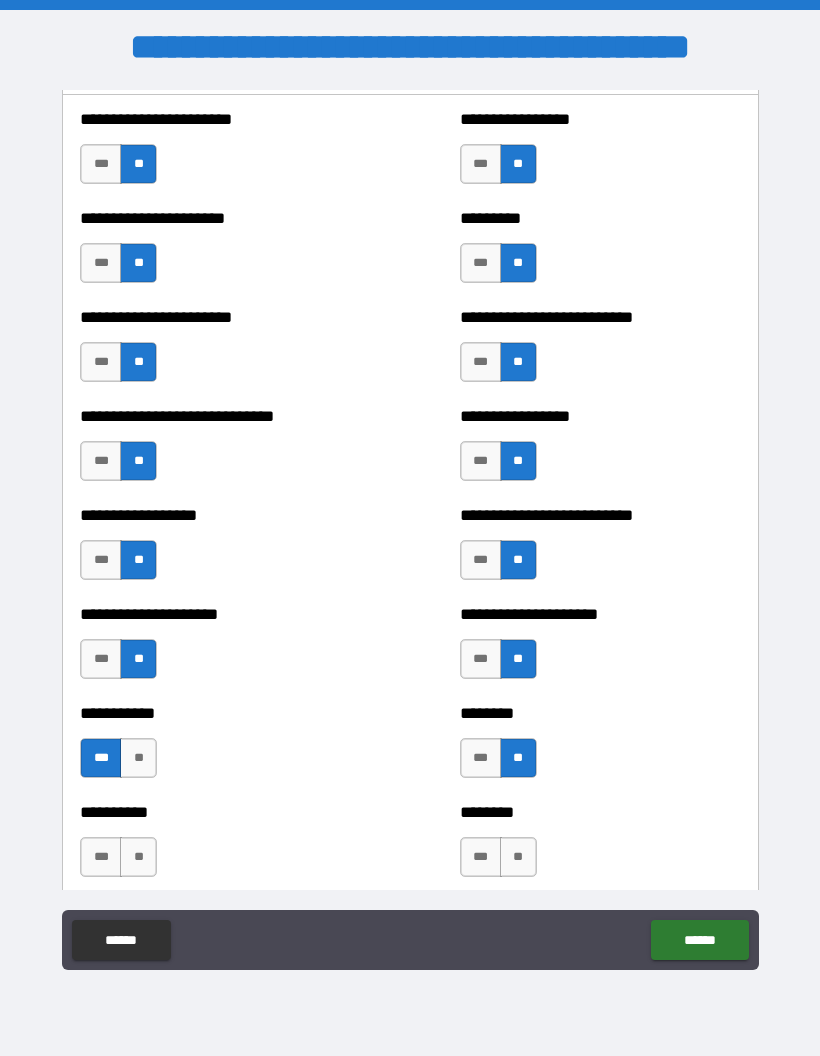 click on "**" at bounding box center [518, 857] 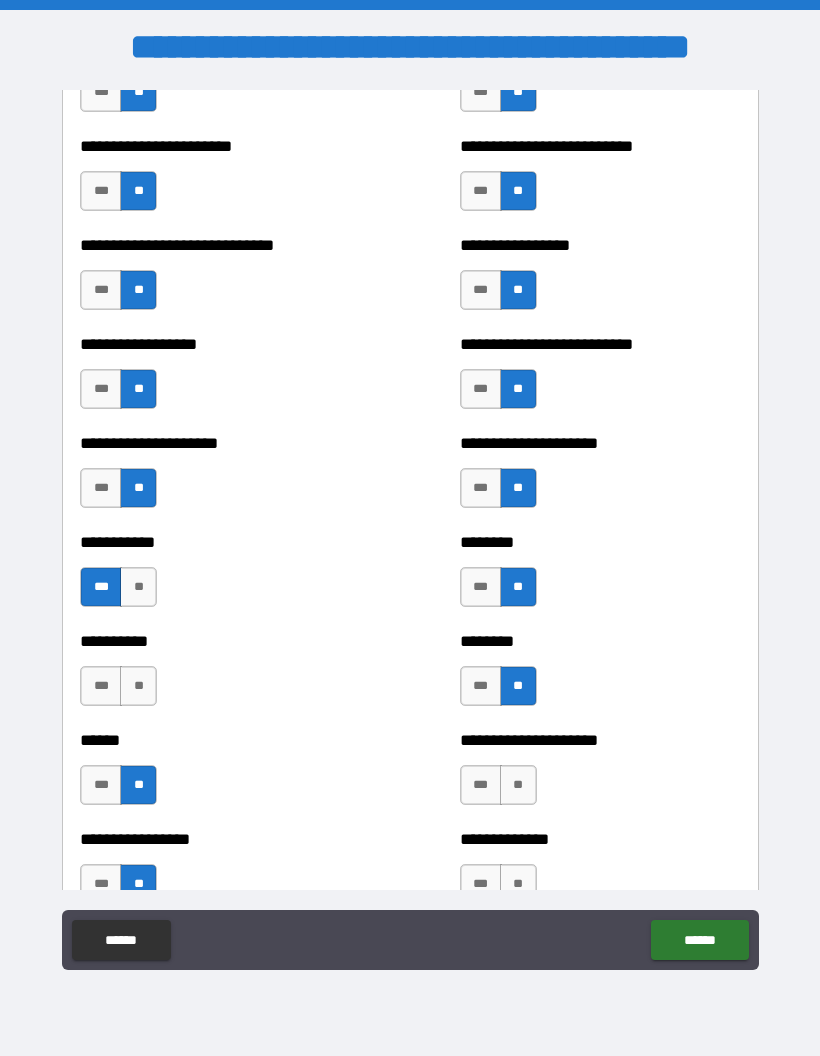 scroll, scrollTop: 3134, scrollLeft: 0, axis: vertical 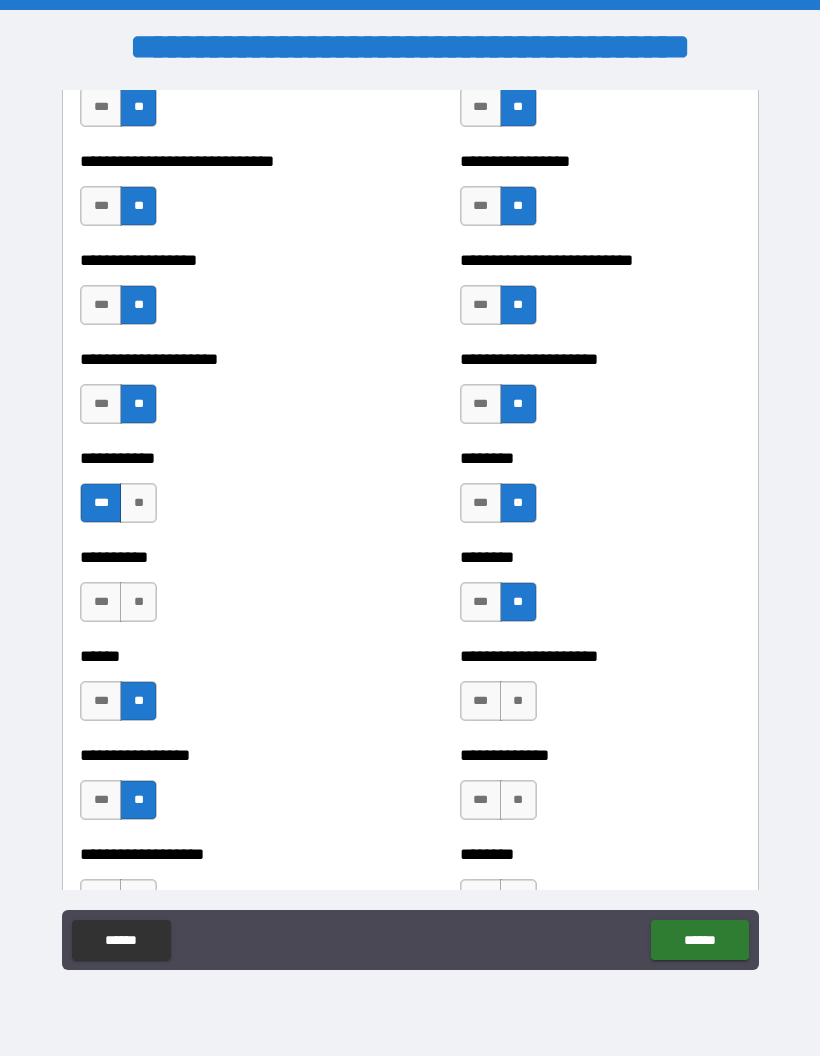 click on "**" at bounding box center [138, 602] 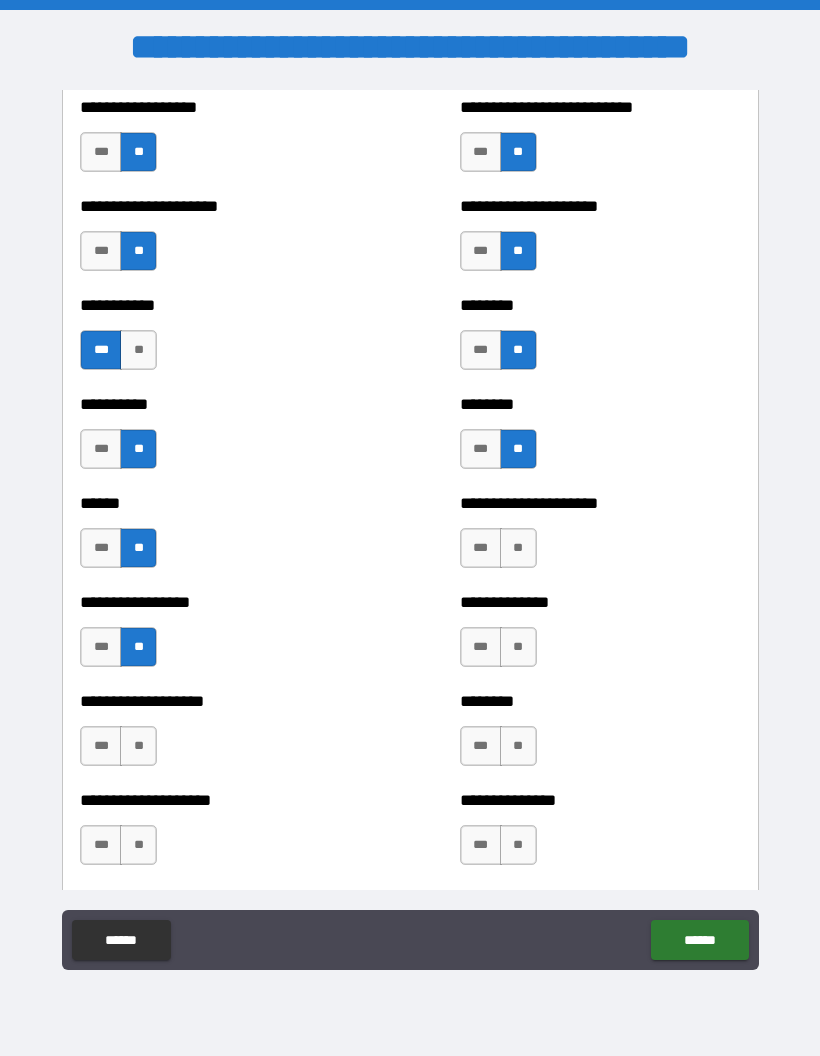 scroll, scrollTop: 3346, scrollLeft: 0, axis: vertical 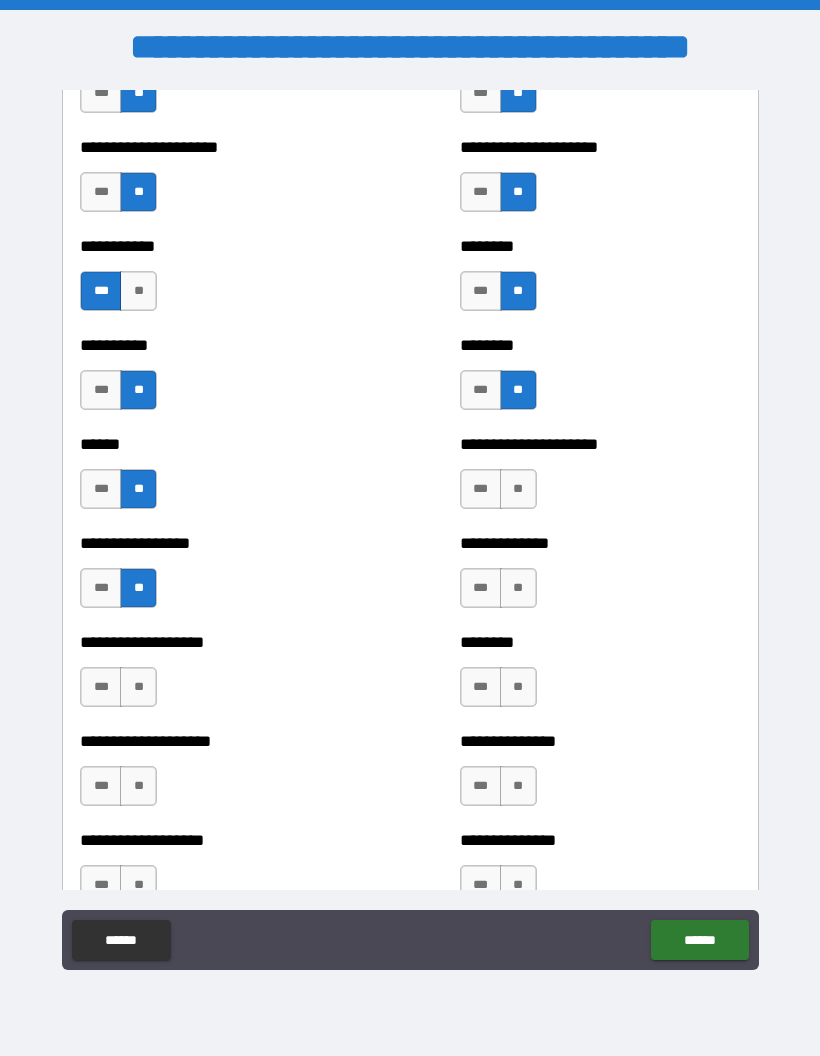 click on "**" at bounding box center (518, 489) 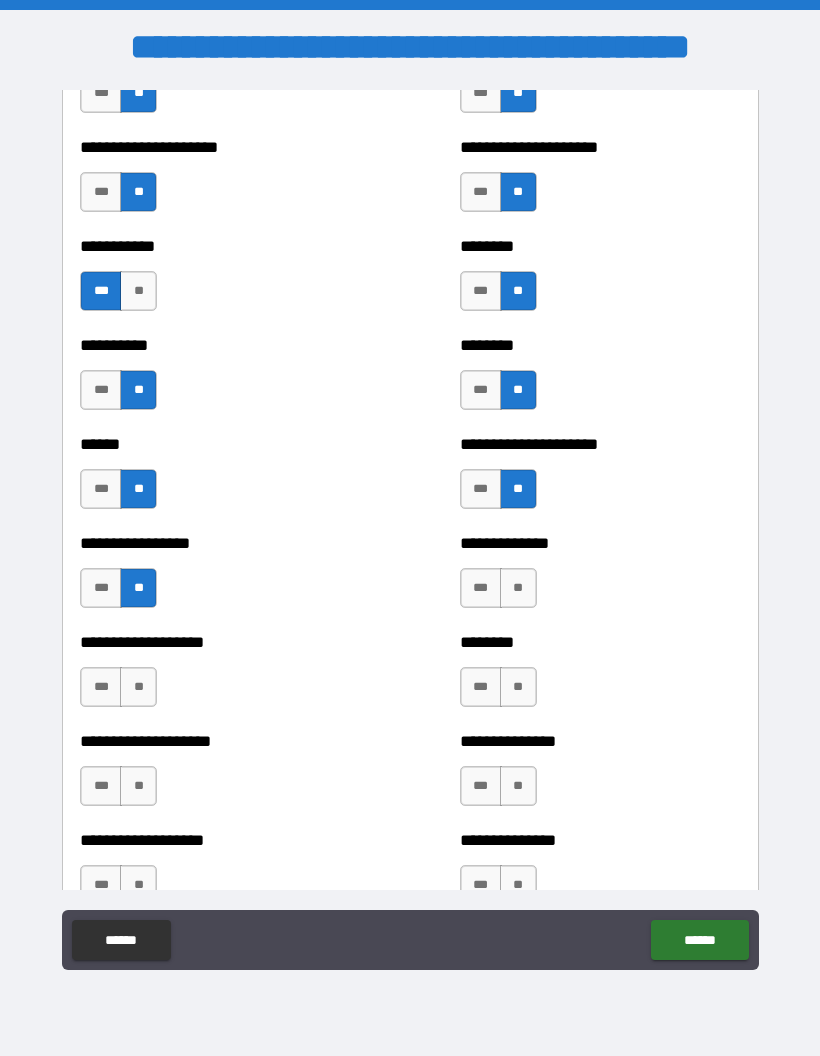 click on "**" at bounding box center (518, 588) 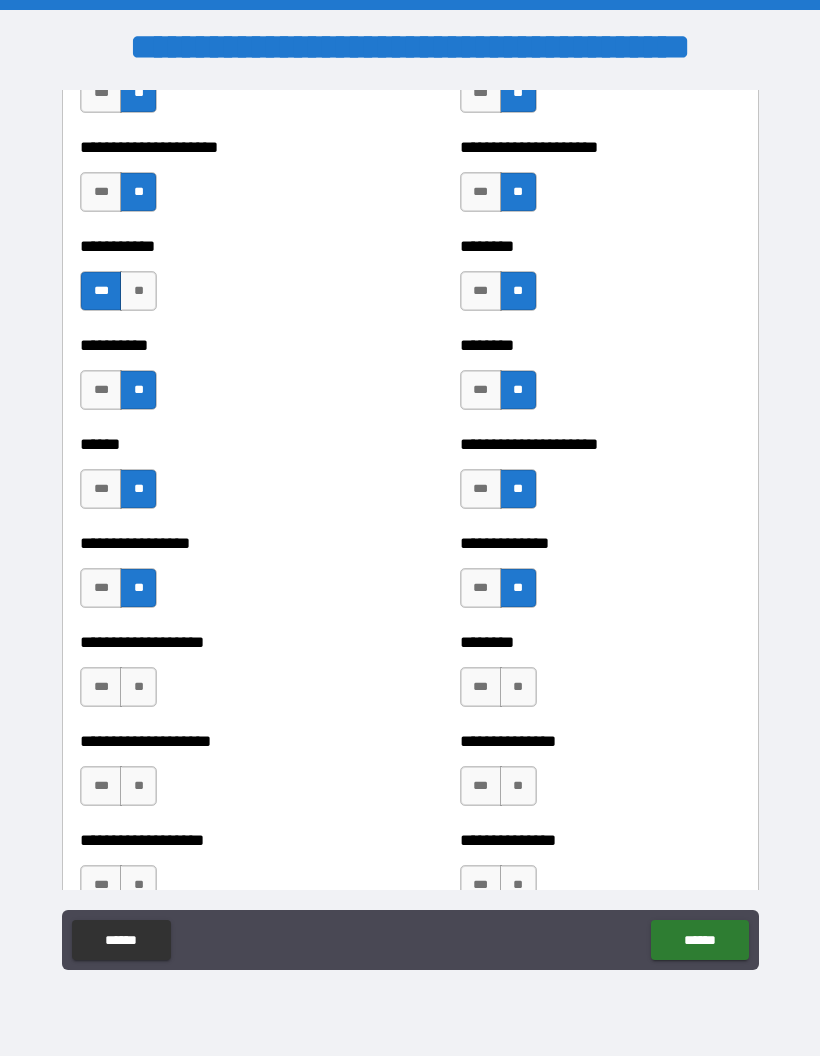 click on "**" at bounding box center [518, 687] 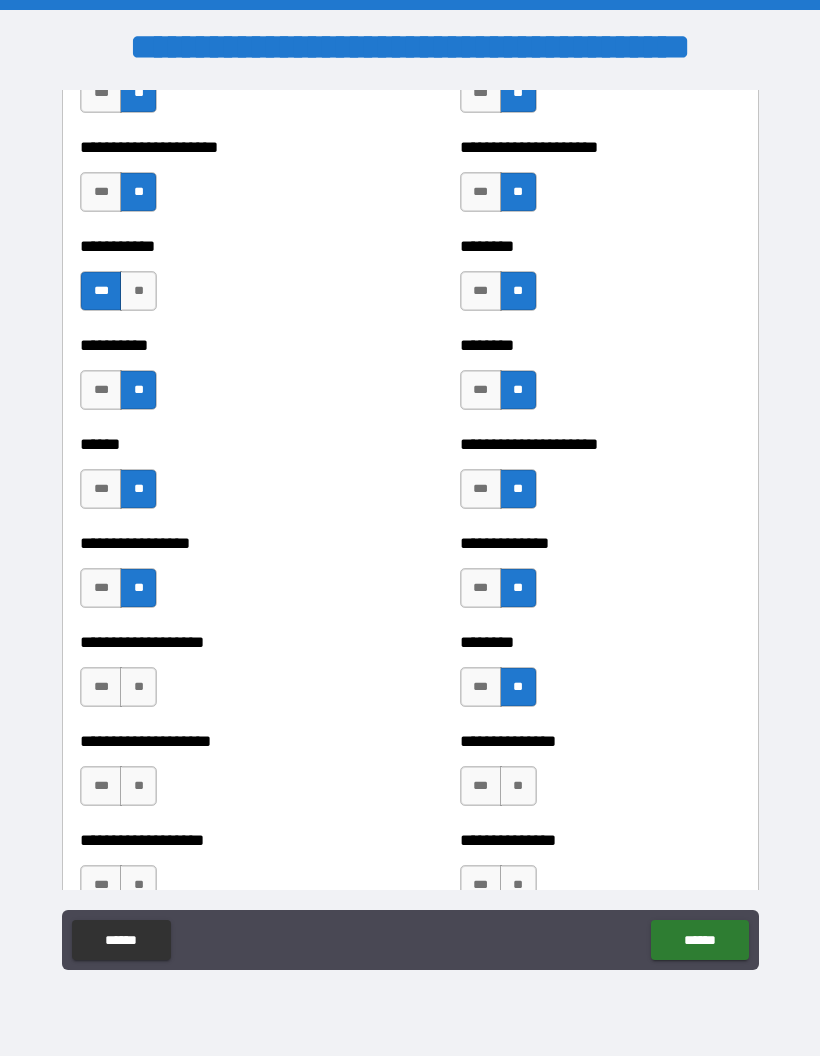 click on "**" at bounding box center [138, 687] 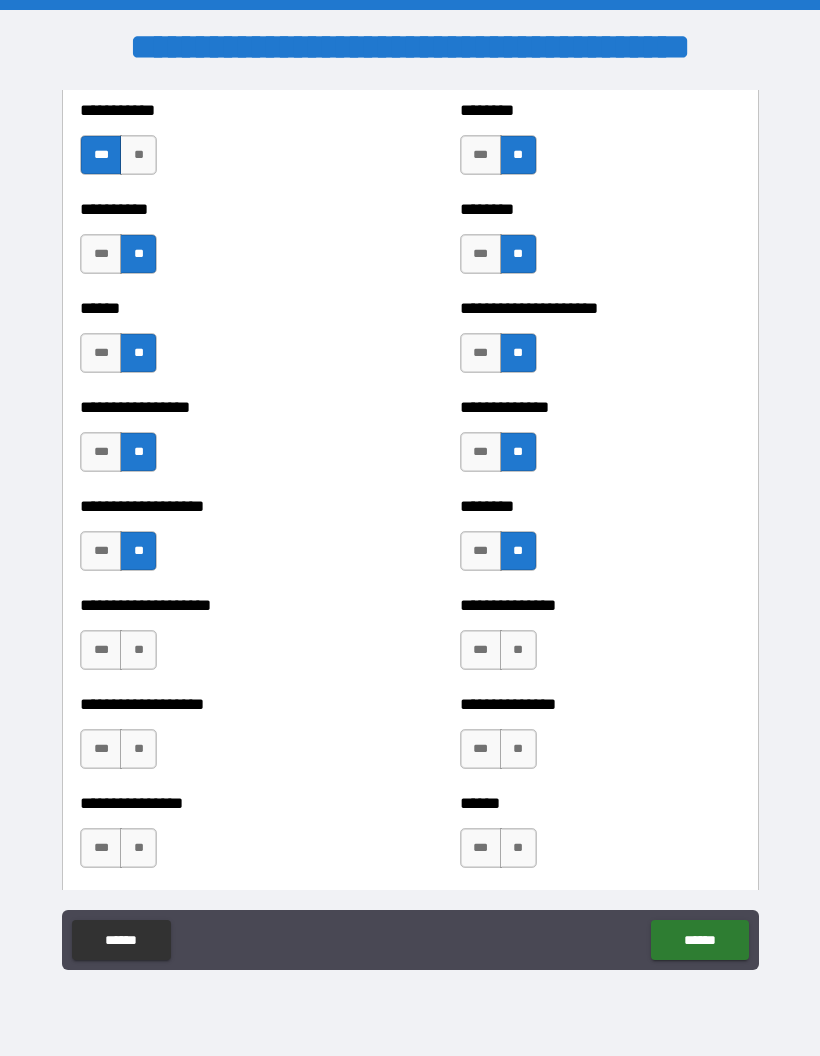 scroll, scrollTop: 3488, scrollLeft: 0, axis: vertical 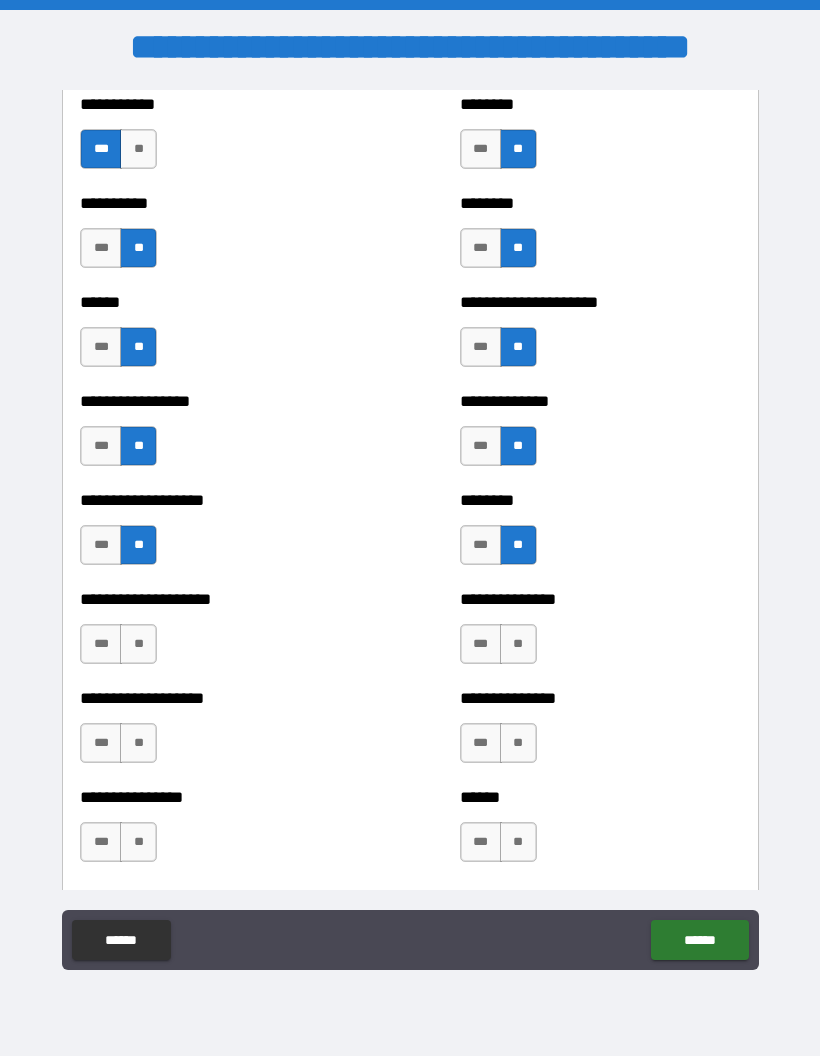 click on "***" at bounding box center [101, 644] 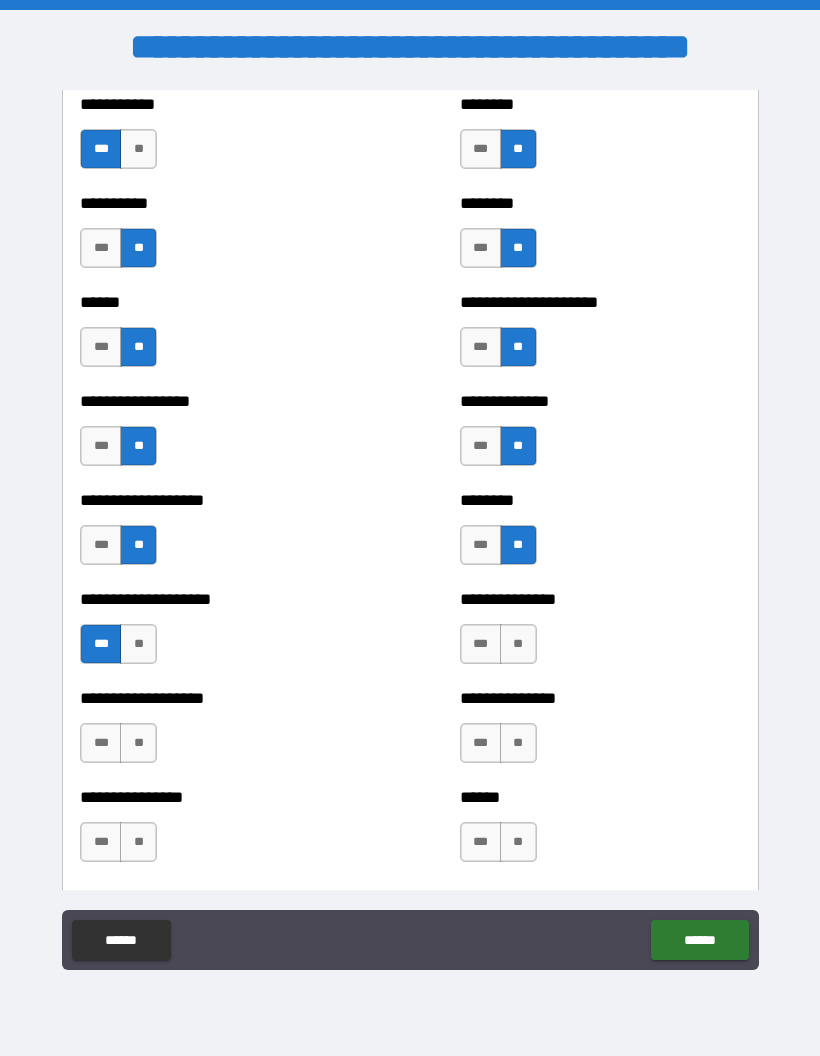 click on "**" at bounding box center [518, 644] 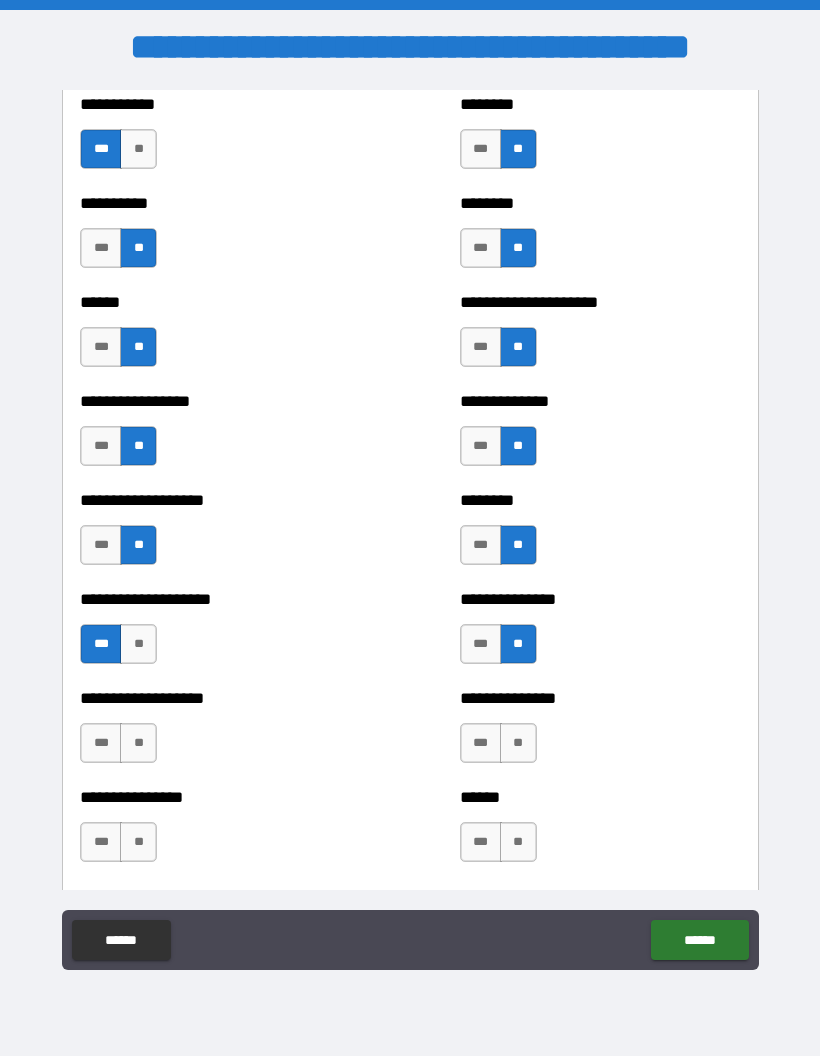 click on "***" at bounding box center (101, 743) 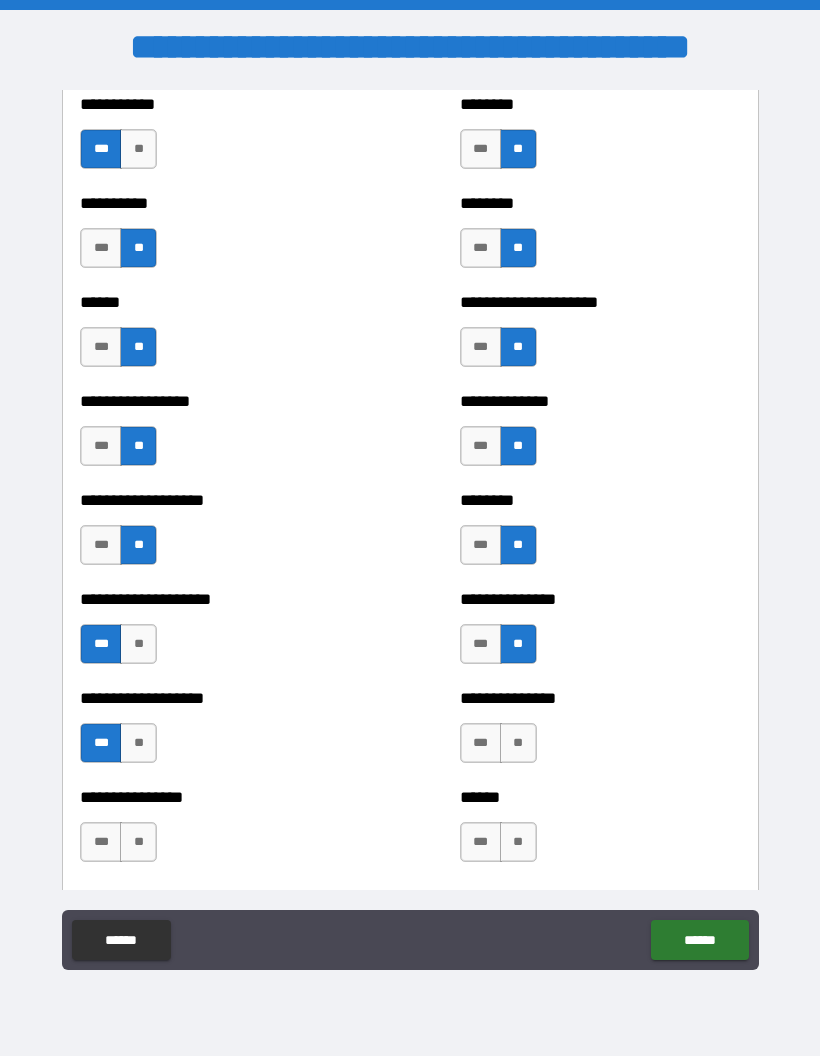 click on "**" at bounding box center (518, 743) 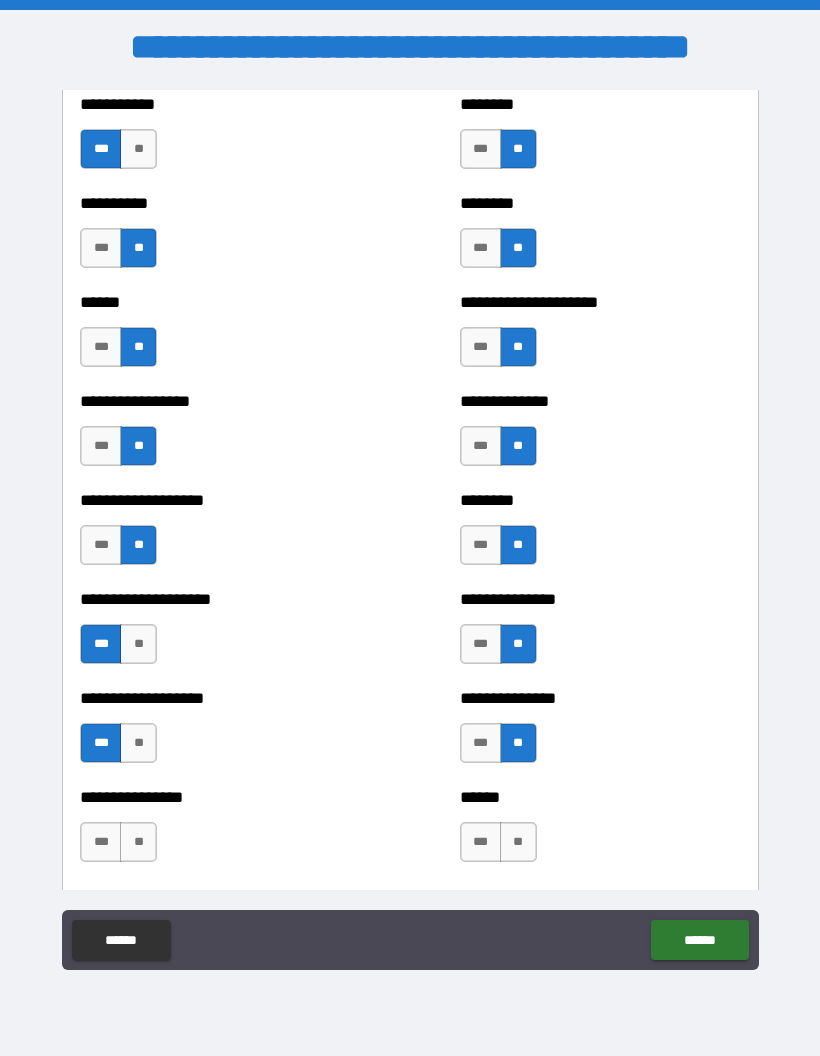 click on "**" at bounding box center (138, 842) 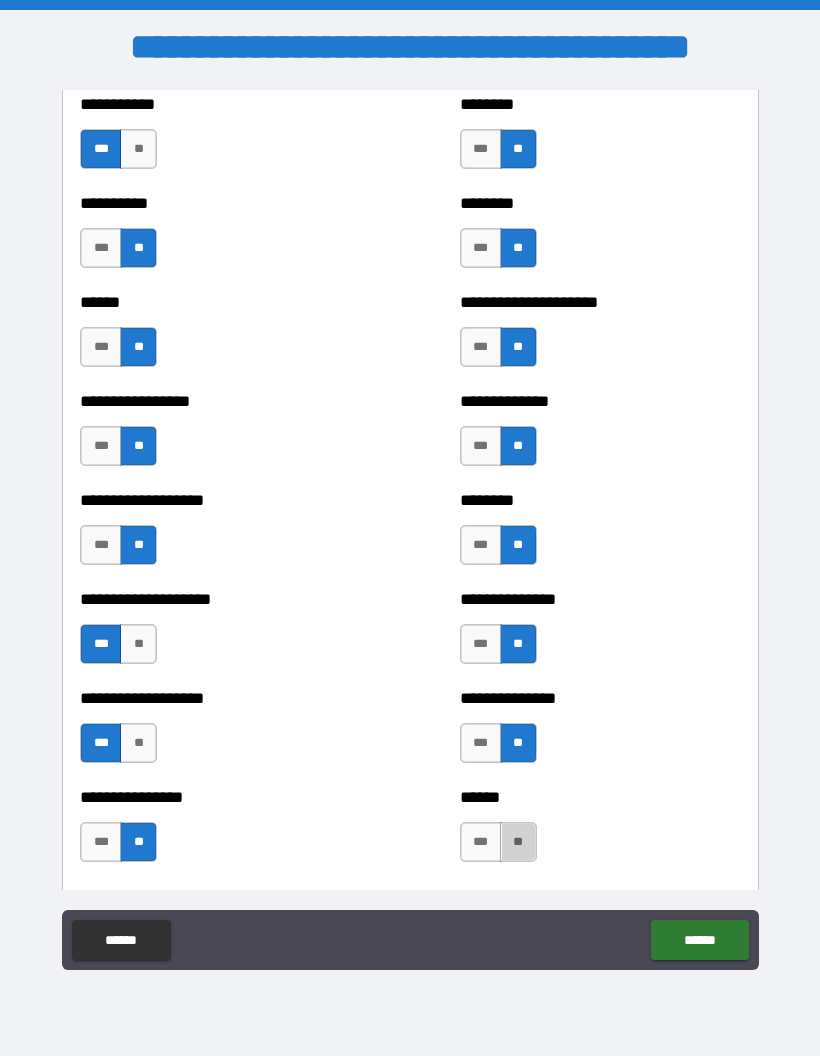 click on "**" at bounding box center [518, 842] 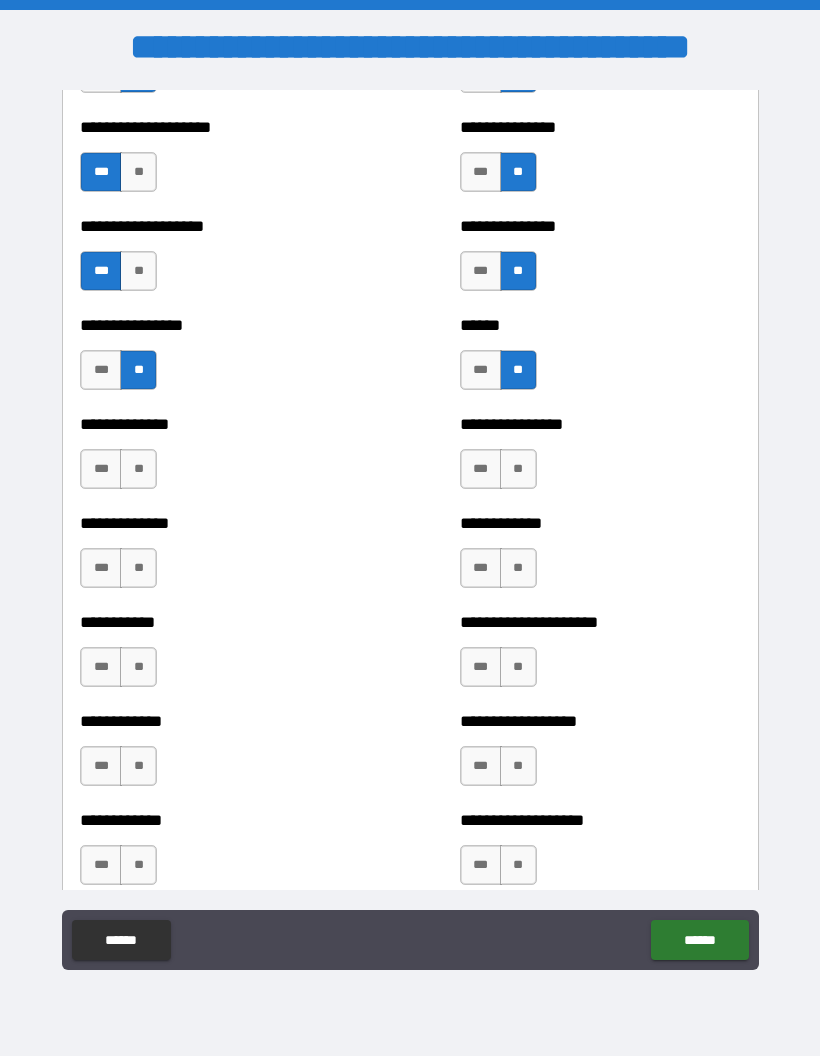 scroll, scrollTop: 3964, scrollLeft: 0, axis: vertical 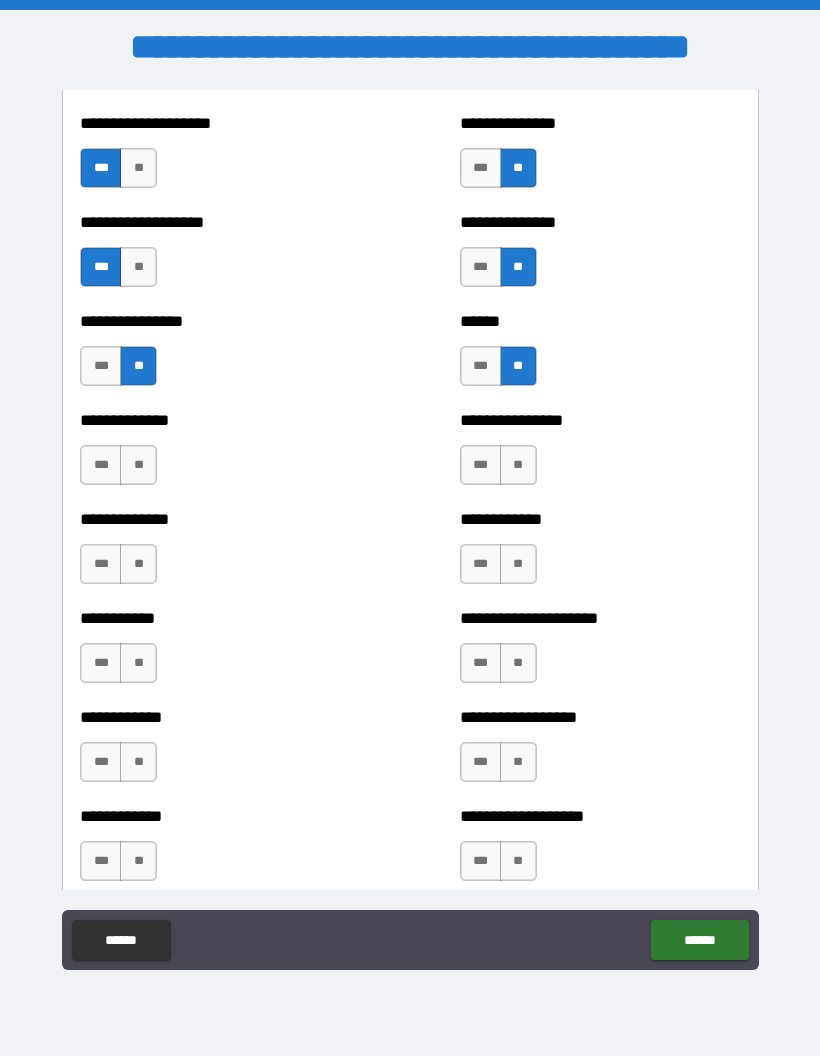 click on "**" at bounding box center (138, 465) 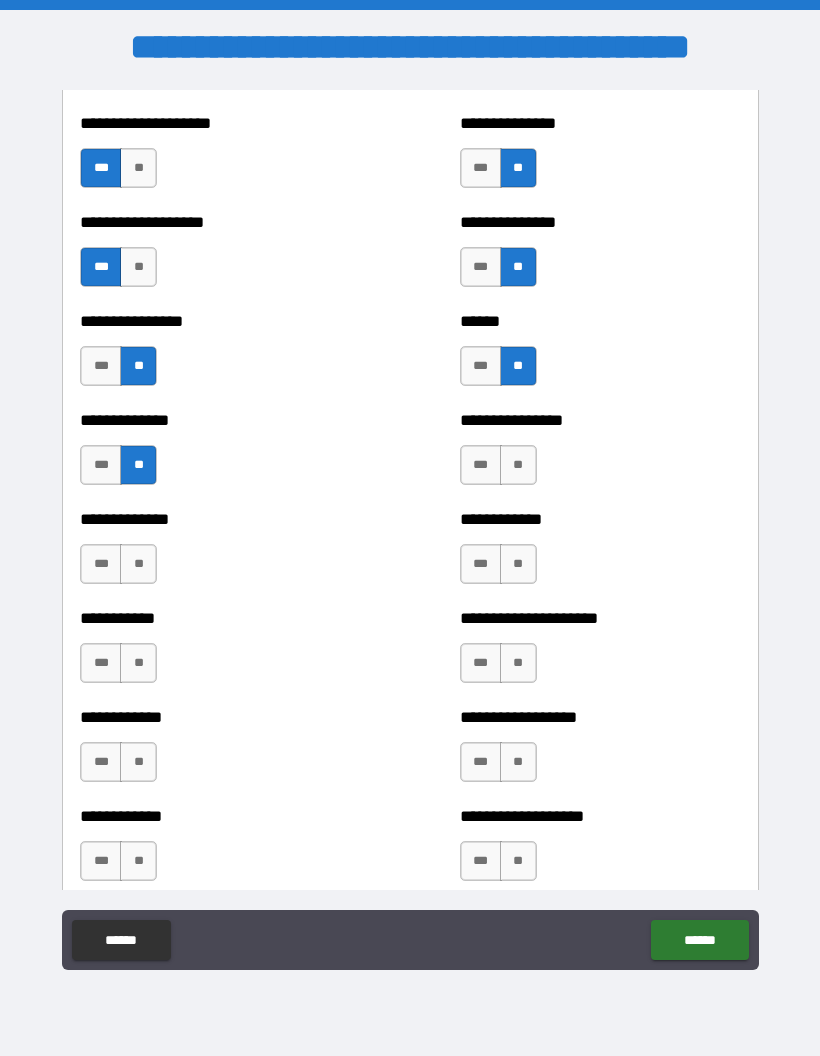 click on "**" at bounding box center [518, 465] 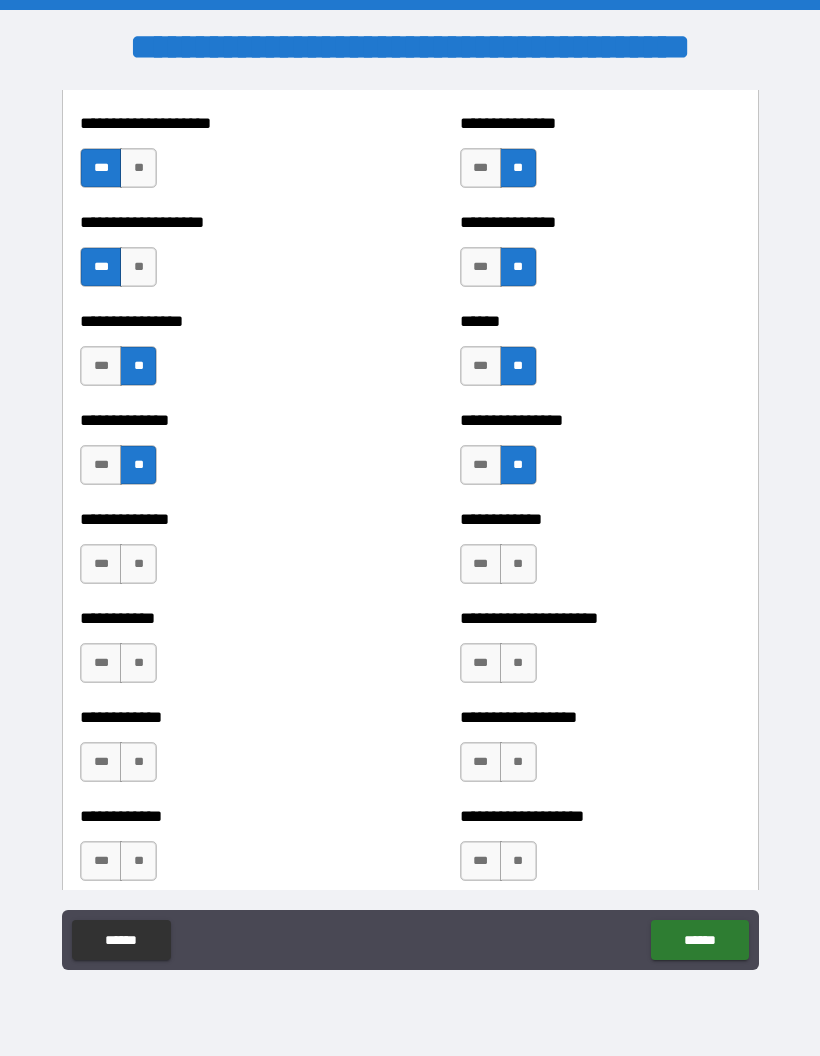 click on "**" at bounding box center (518, 564) 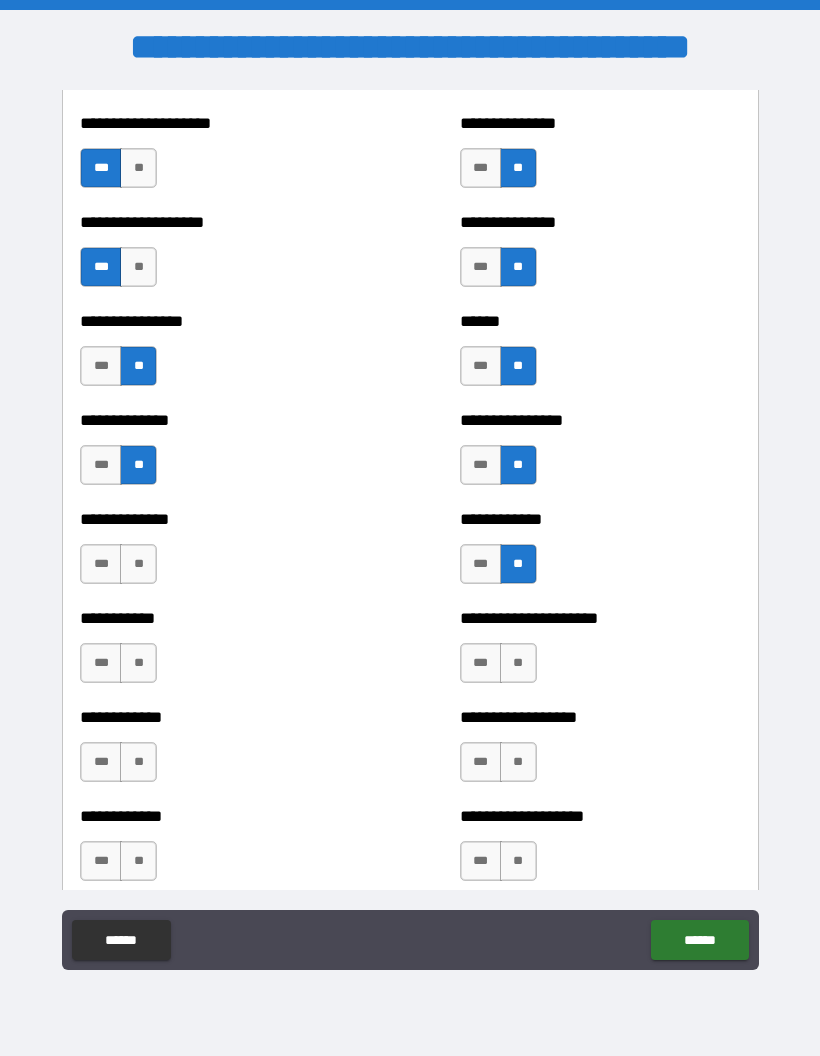 click on "**" at bounding box center [138, 564] 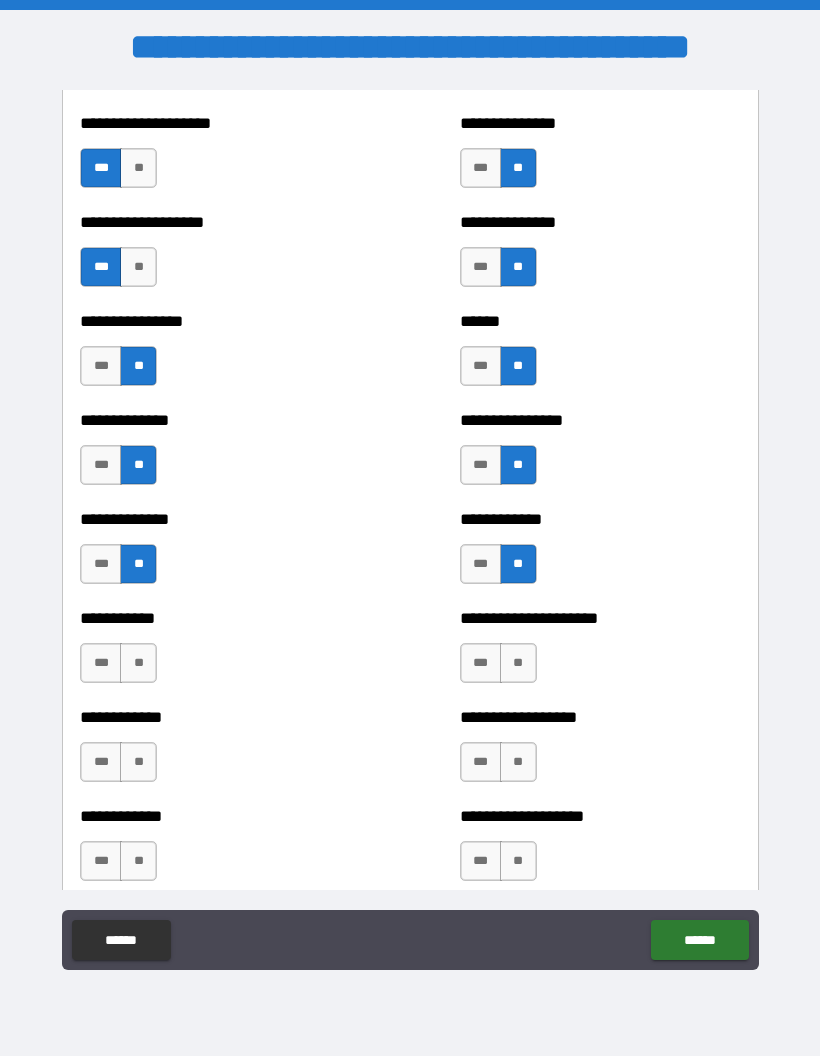 click on "**" at bounding box center (138, 663) 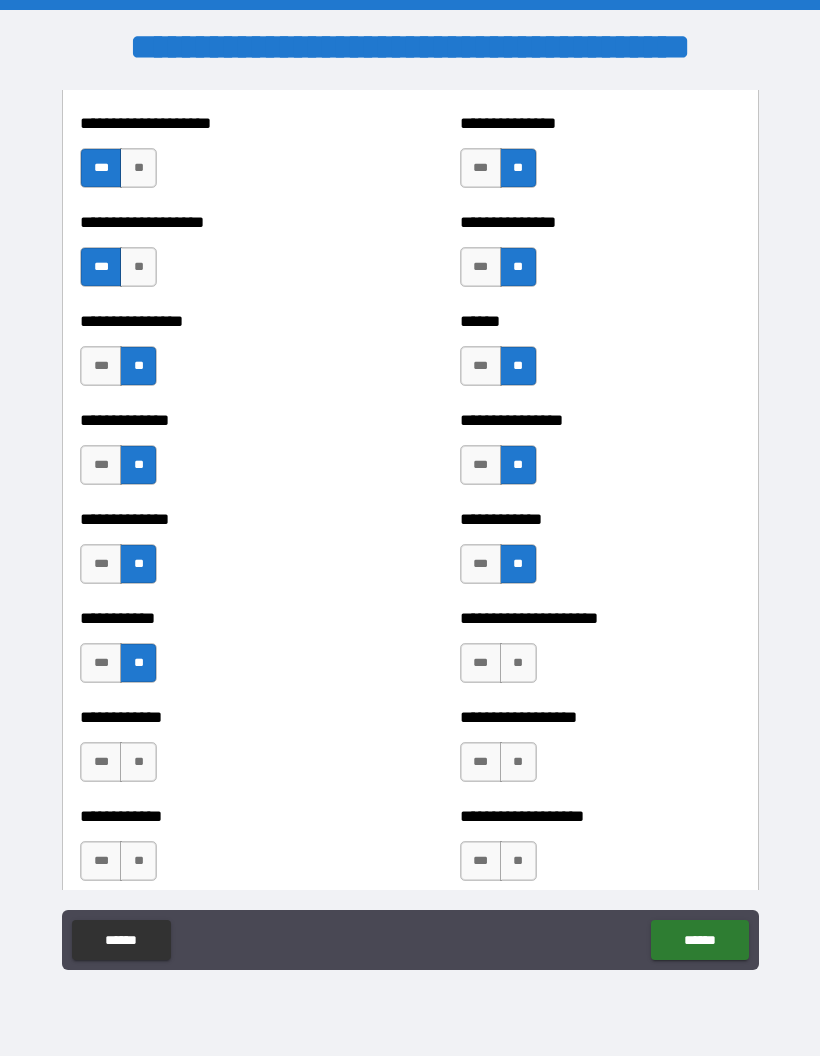 click on "**" at bounding box center (518, 663) 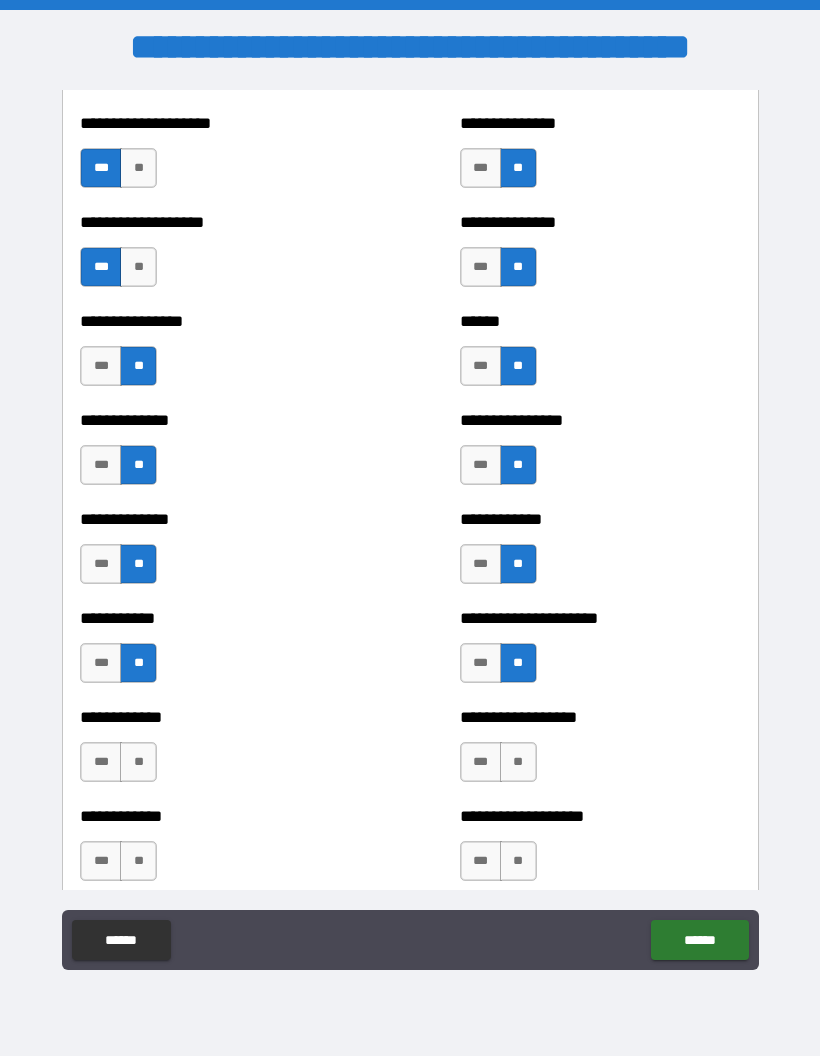 click on "**" at bounding box center [518, 762] 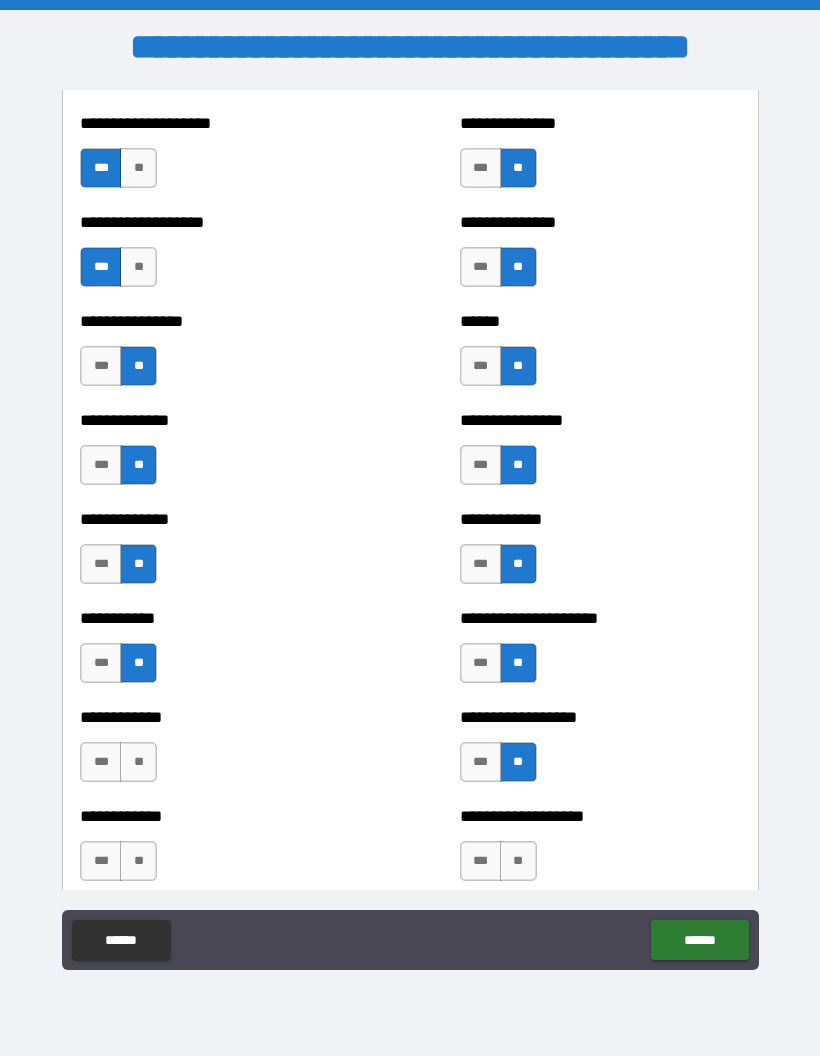 click on "**" at bounding box center [138, 762] 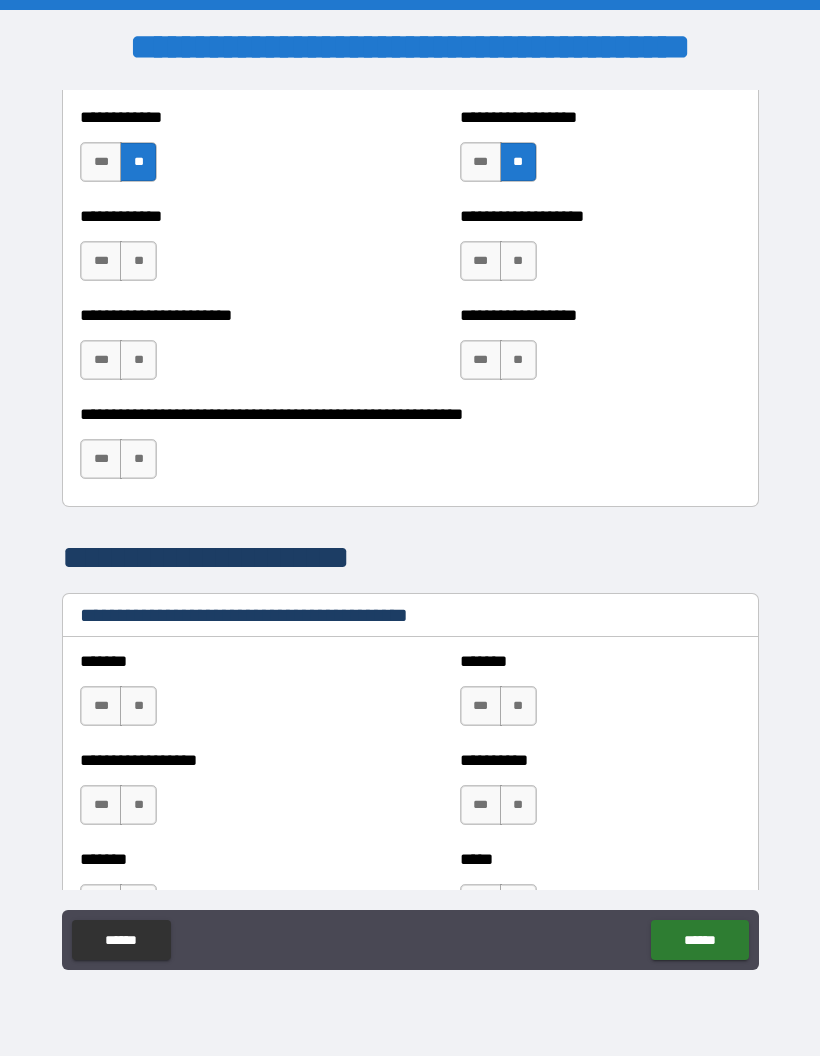 scroll, scrollTop: 4565, scrollLeft: 0, axis: vertical 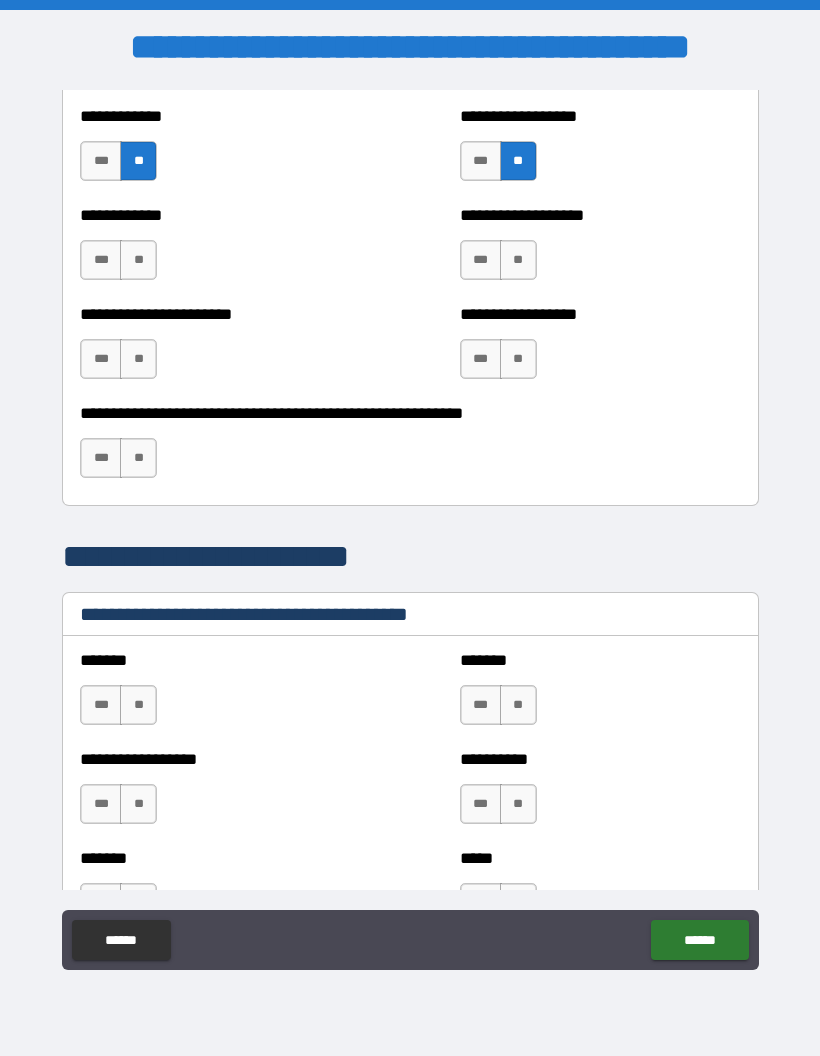 click on "**" at bounding box center (518, 260) 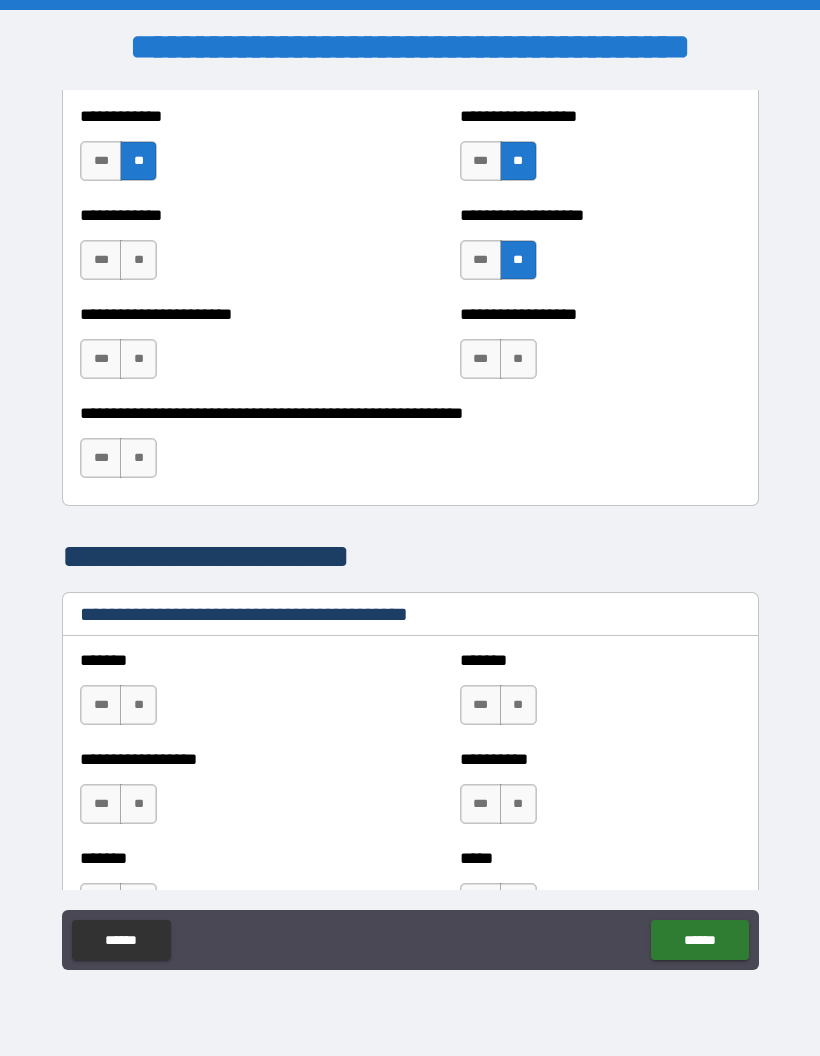 click on "**" at bounding box center (138, 260) 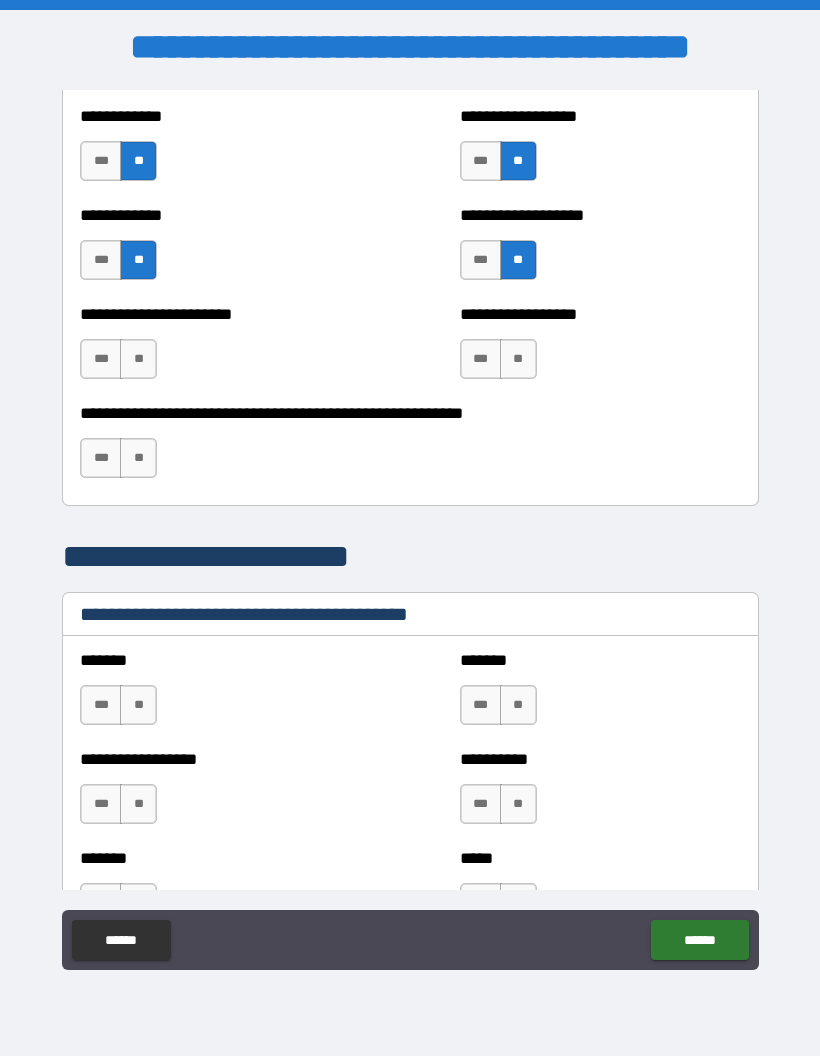 click on "**" at bounding box center (138, 359) 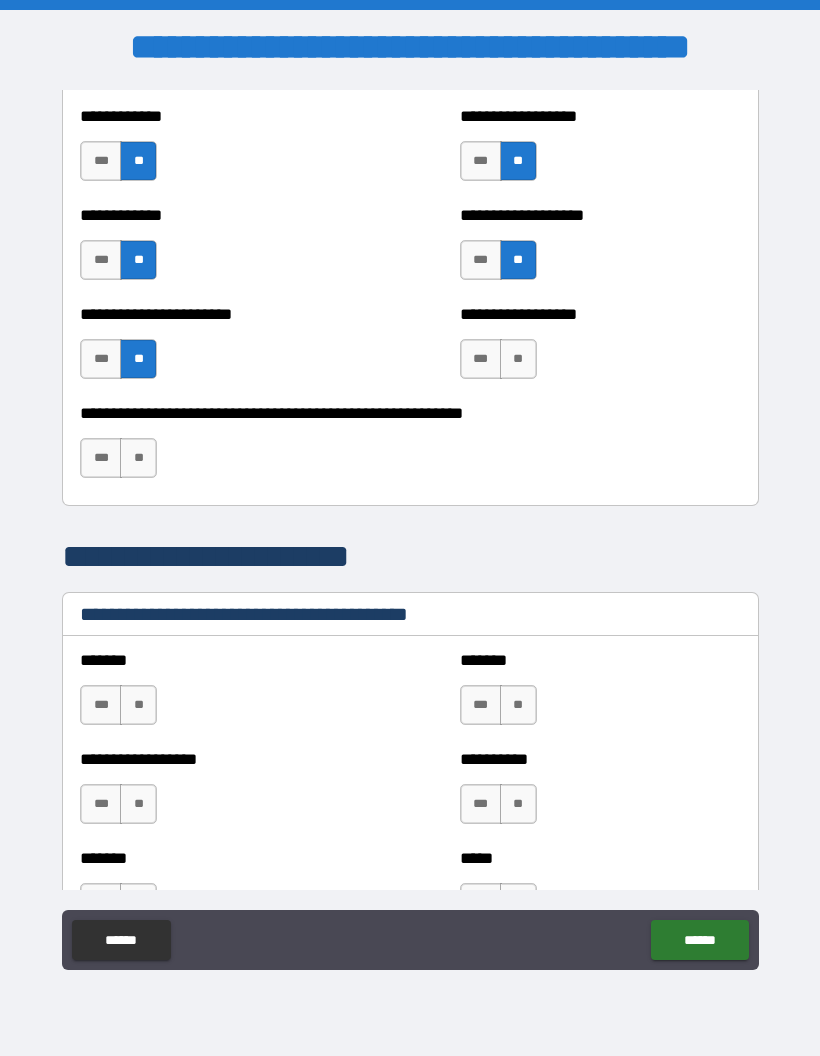 click on "**" at bounding box center (138, 458) 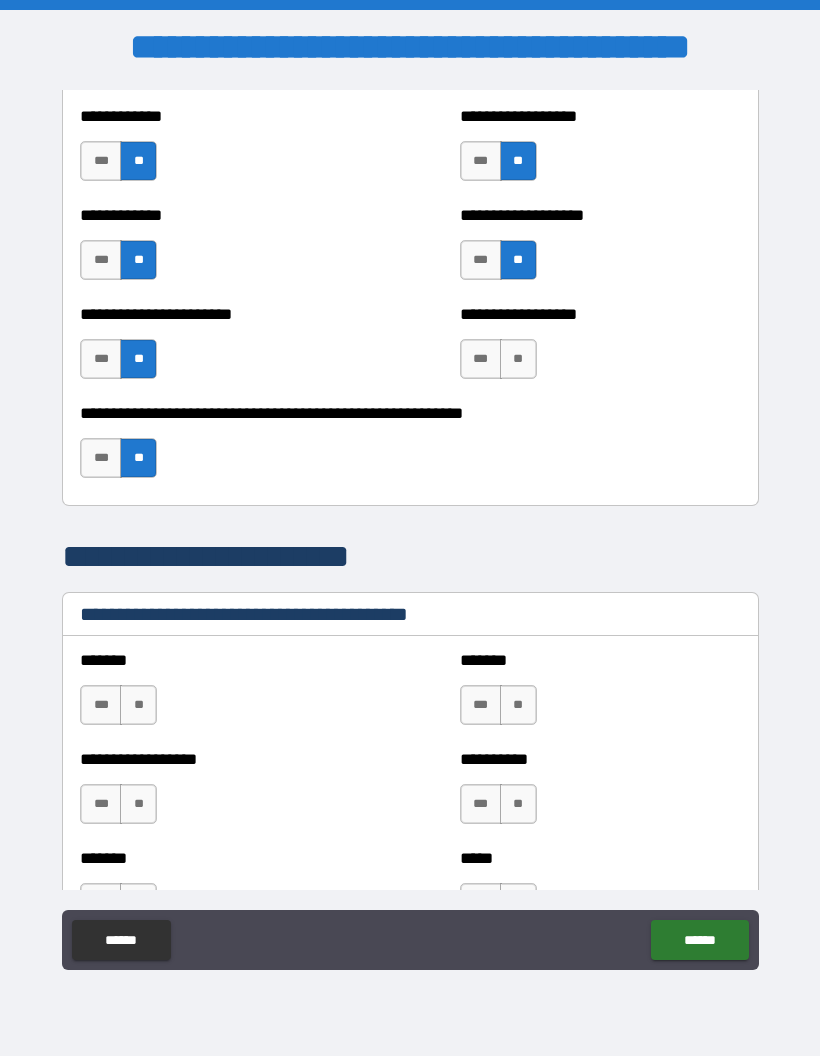 click on "***" at bounding box center (481, 705) 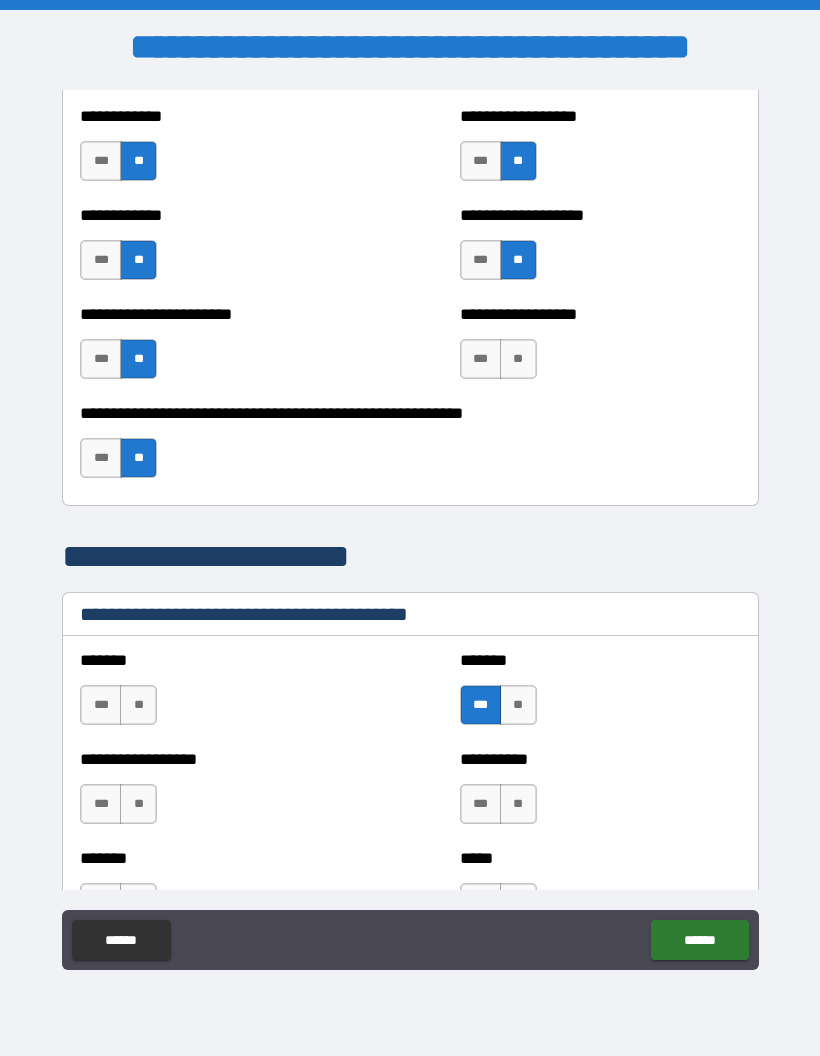 click on "**" at bounding box center [138, 705] 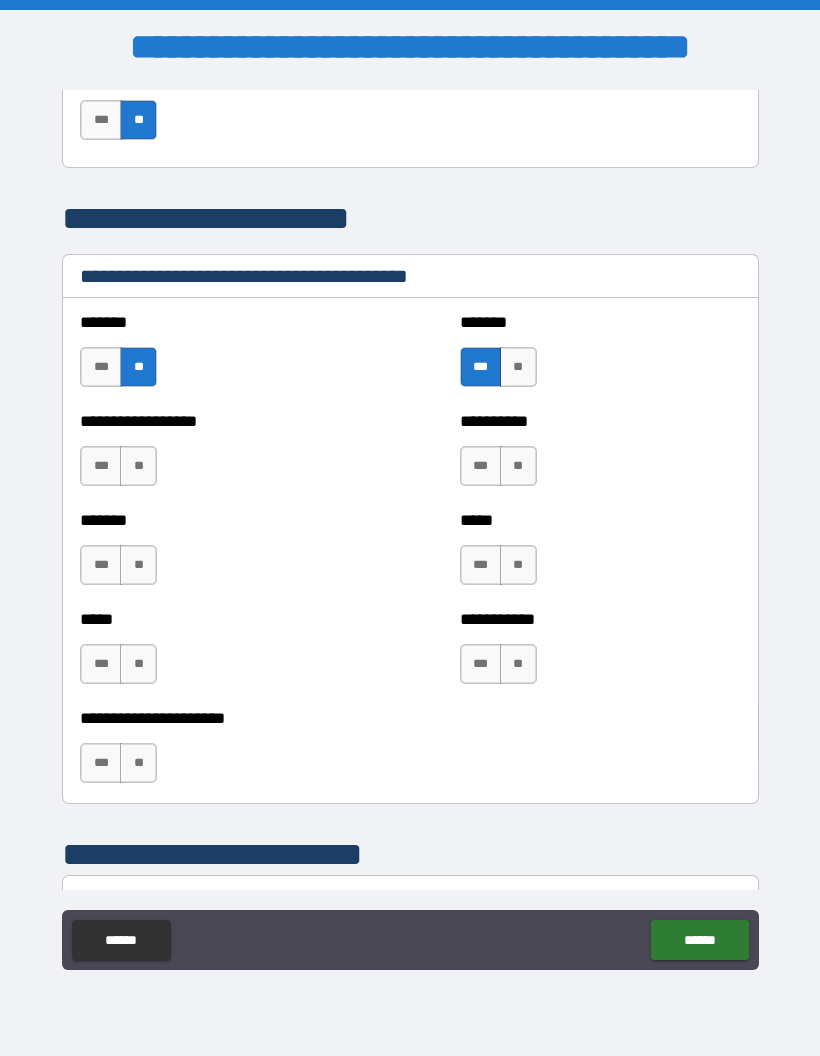 scroll, scrollTop: 4908, scrollLeft: 0, axis: vertical 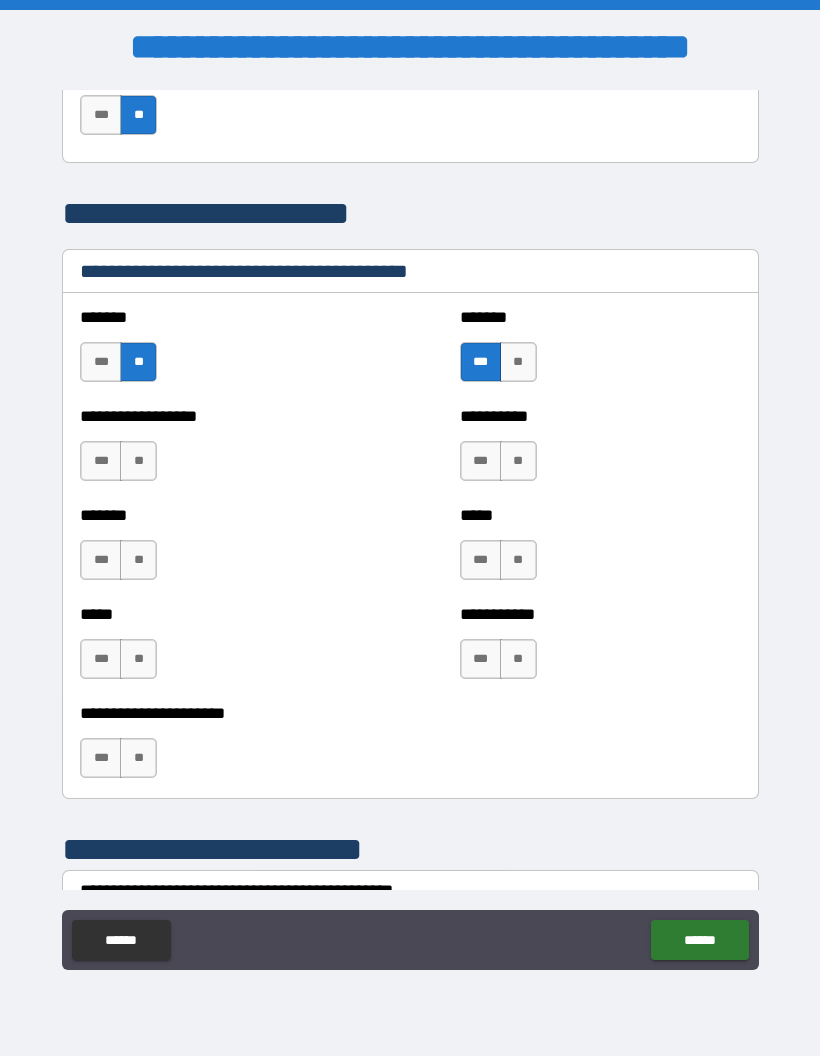 click on "**" at bounding box center [138, 560] 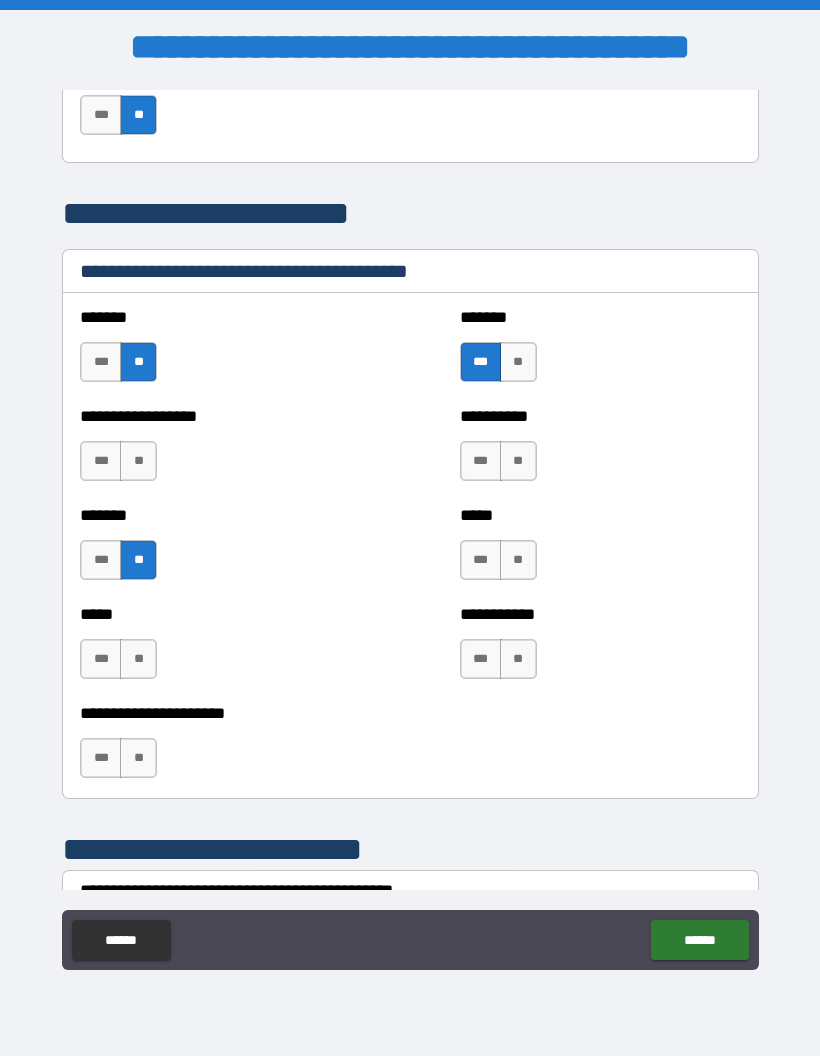 click on "**" at bounding box center [138, 659] 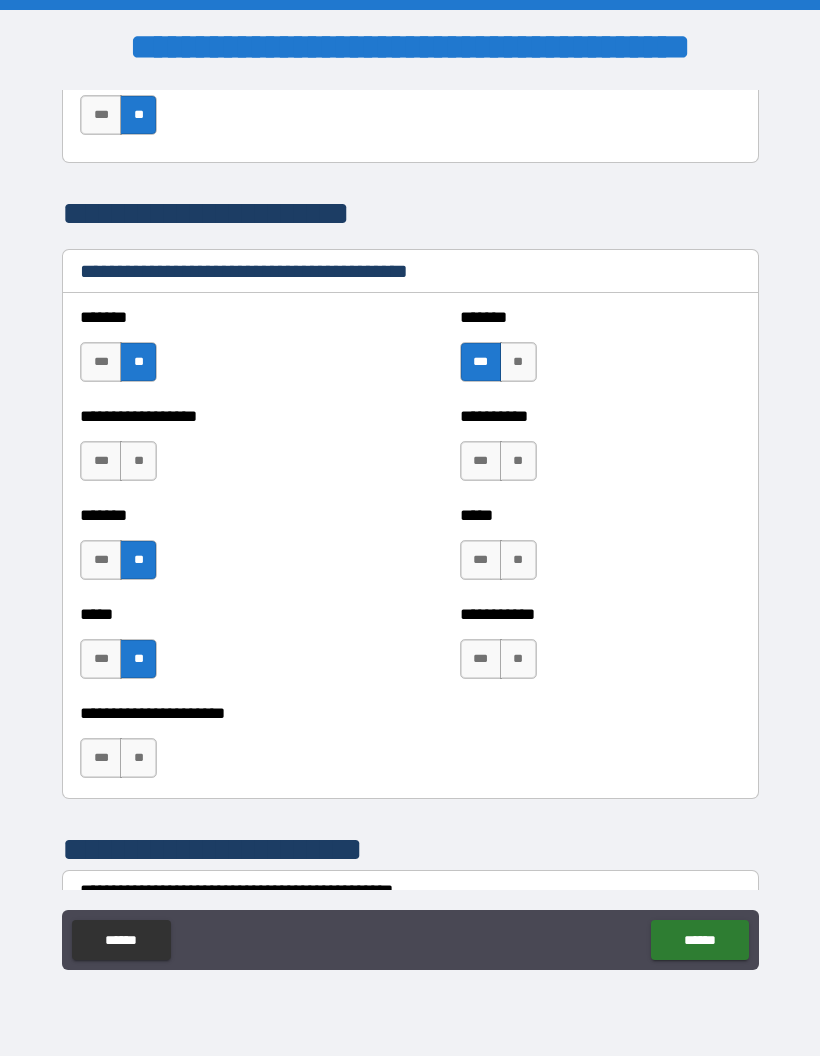 click on "**" at bounding box center [138, 758] 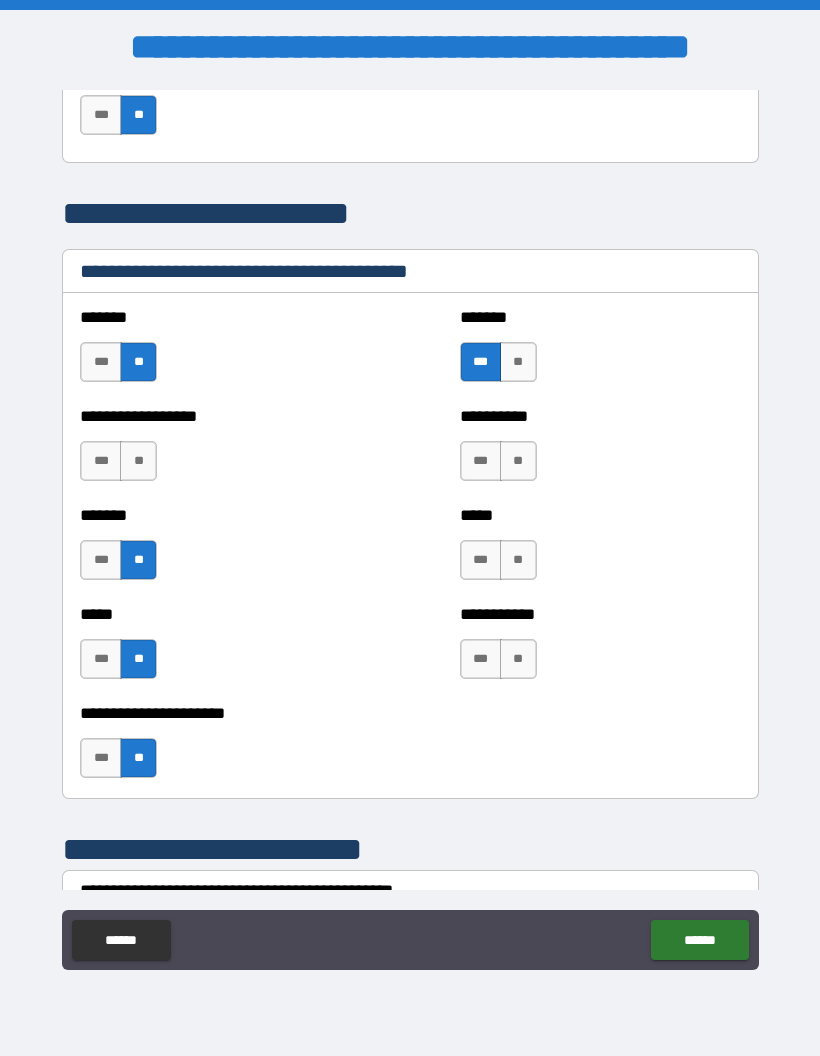 click on "**" at bounding box center (518, 461) 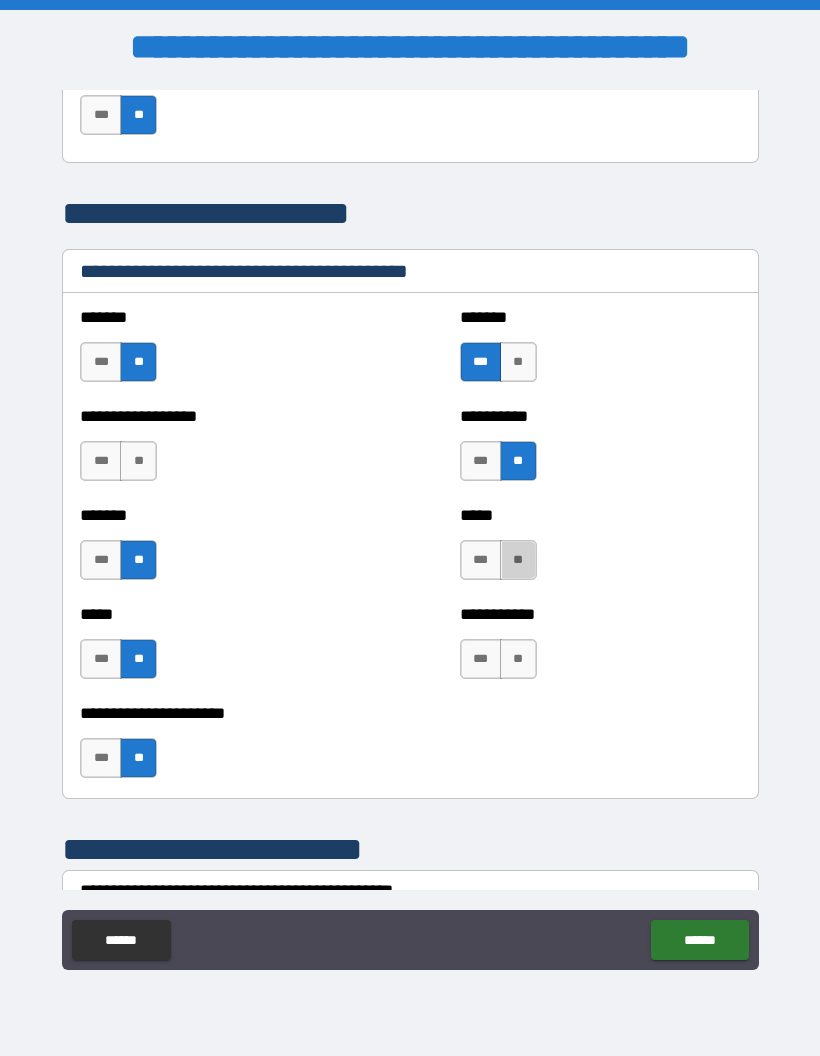 click on "**" at bounding box center [518, 560] 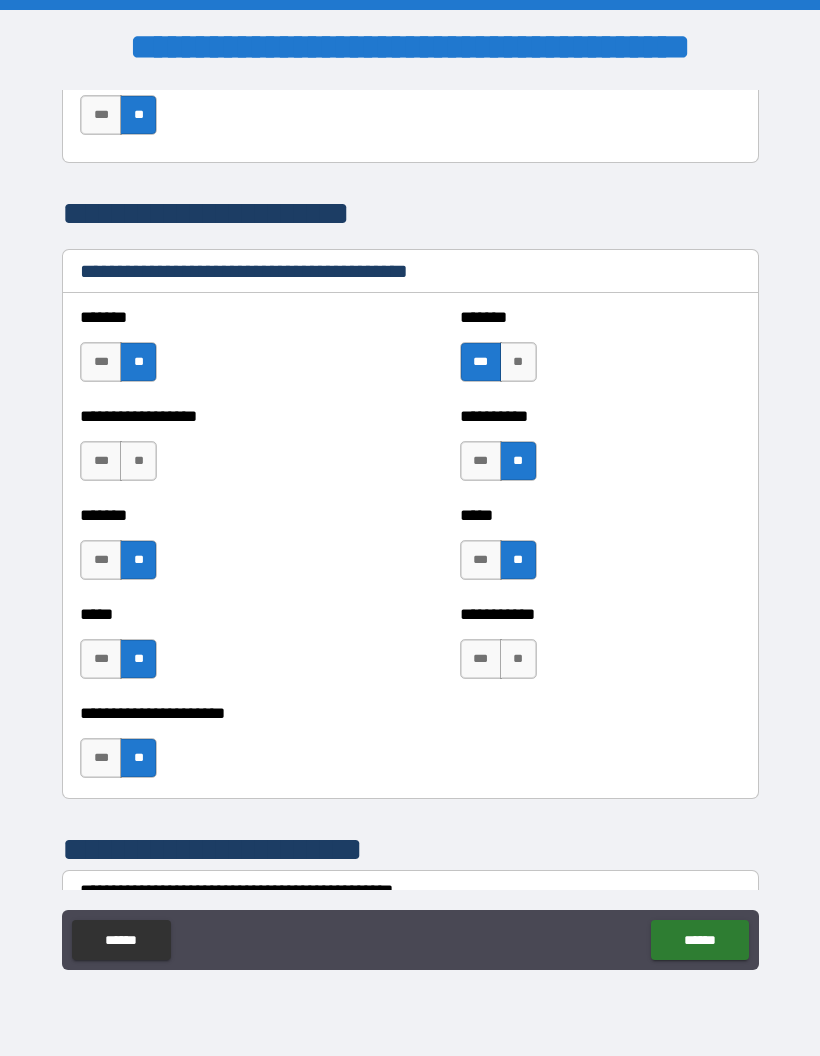 click on "**" at bounding box center [518, 659] 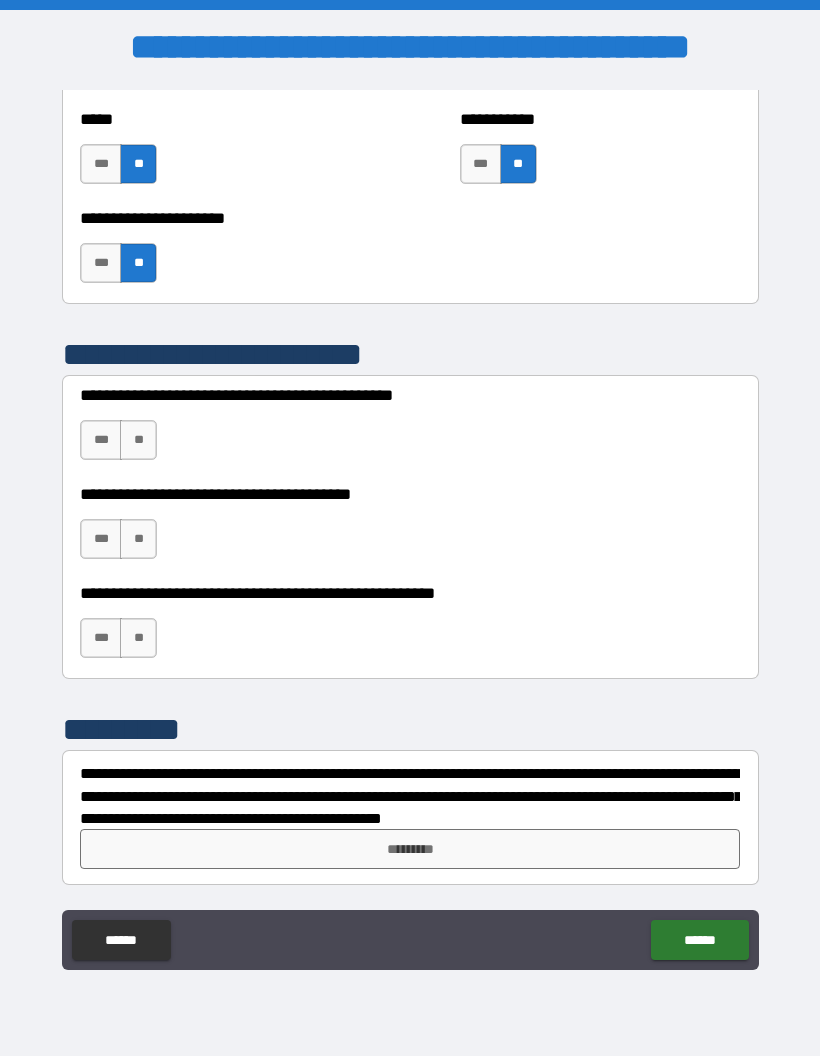 scroll, scrollTop: 5403, scrollLeft: 0, axis: vertical 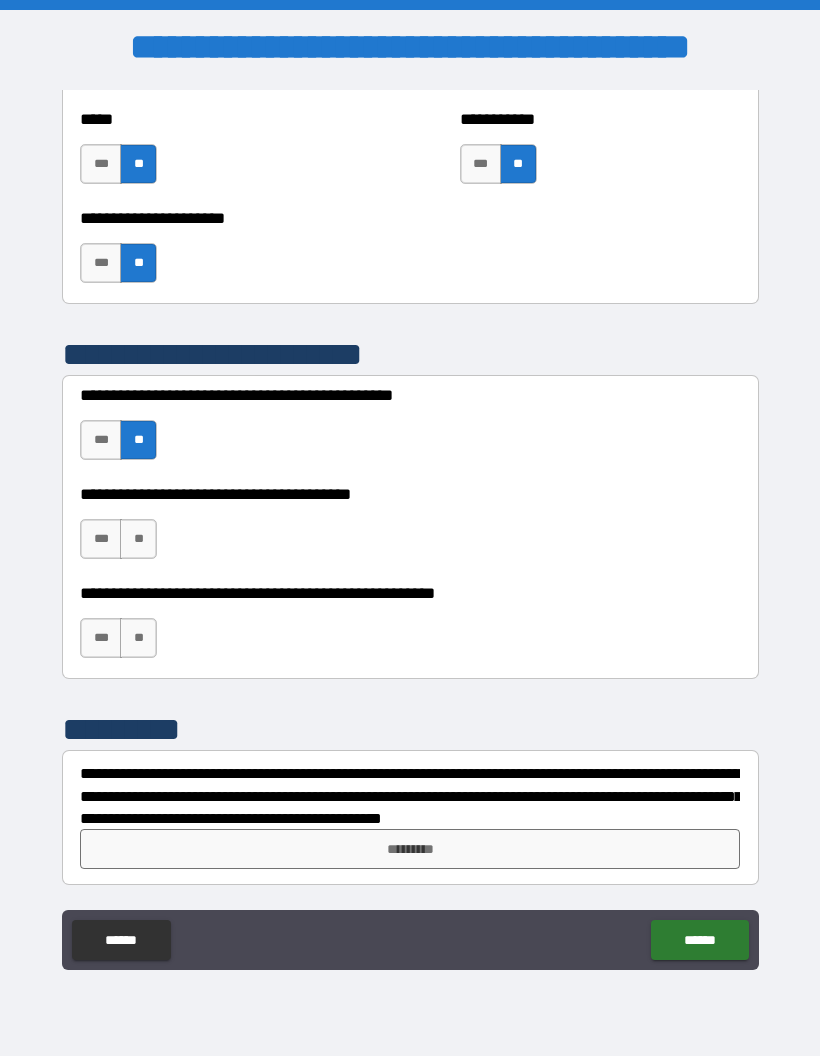 click on "**" at bounding box center [138, 539] 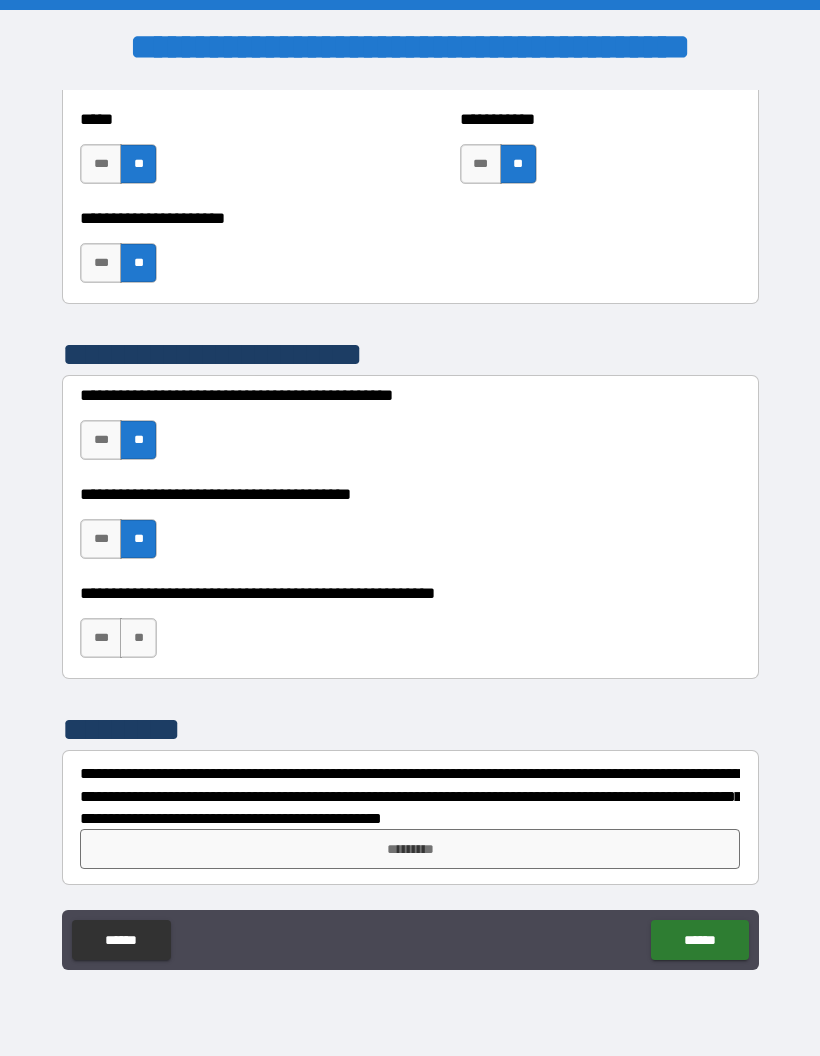 click on "**" at bounding box center [138, 638] 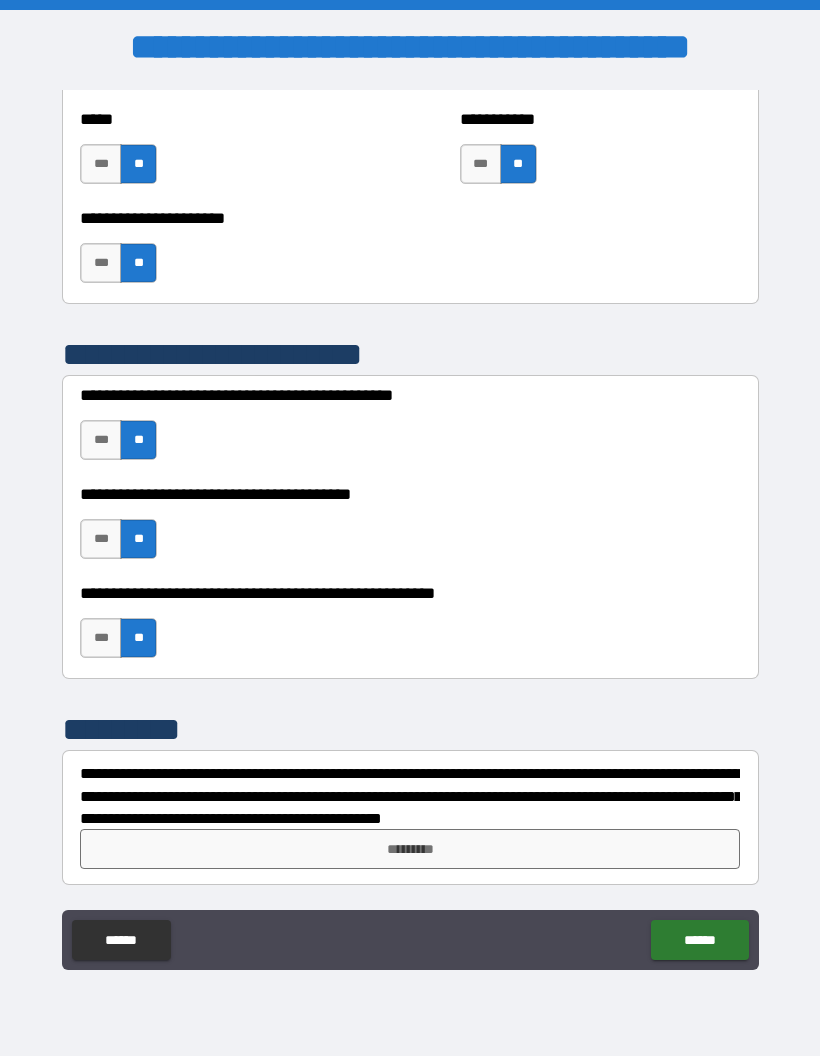 scroll, scrollTop: 5403, scrollLeft: 0, axis: vertical 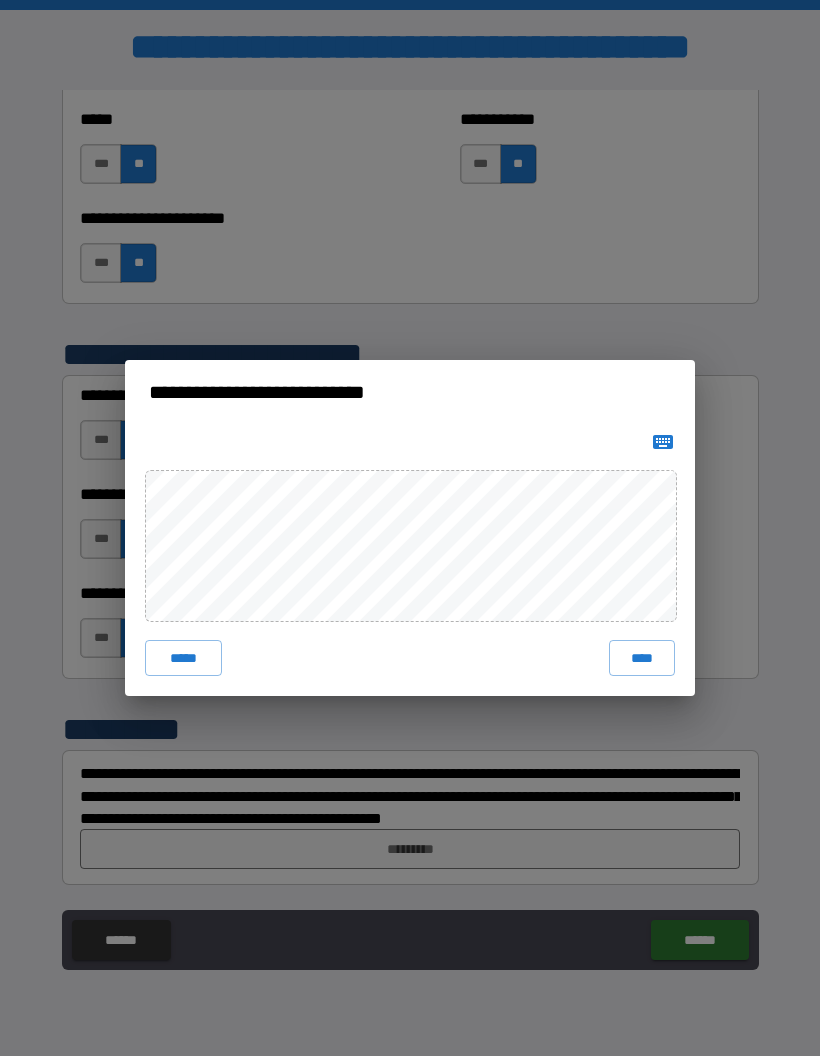 click on "****" at bounding box center [642, 658] 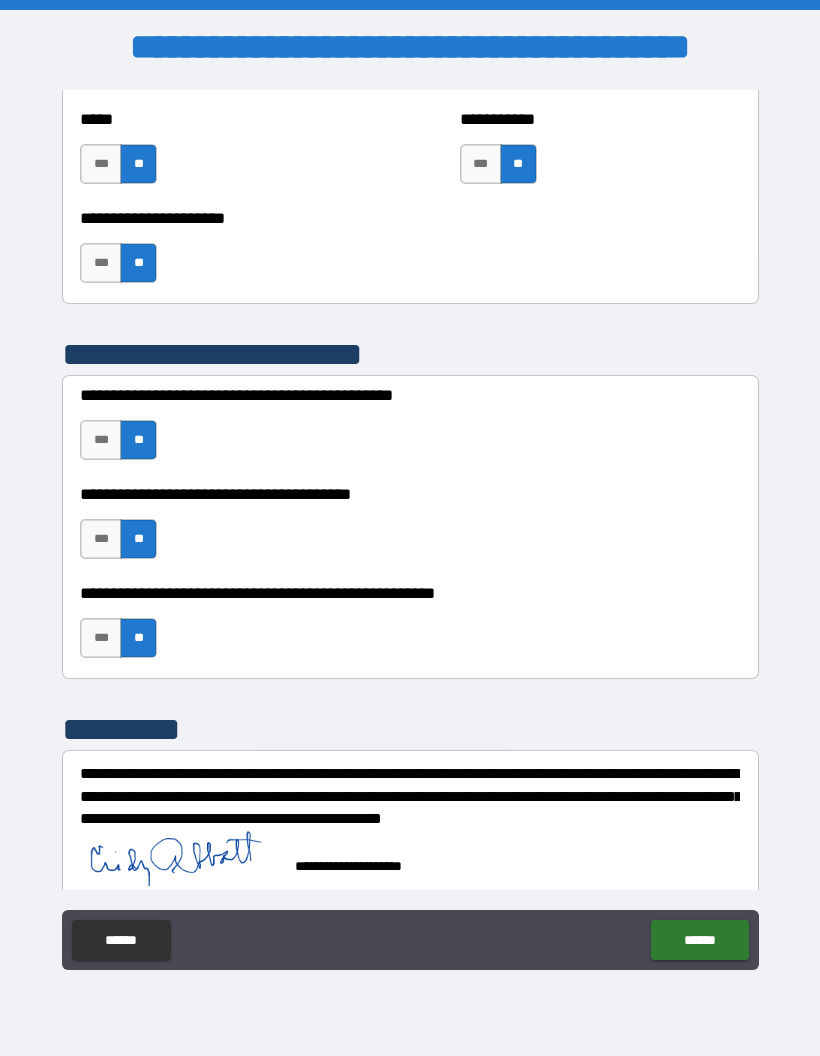 scroll, scrollTop: 5393, scrollLeft: 0, axis: vertical 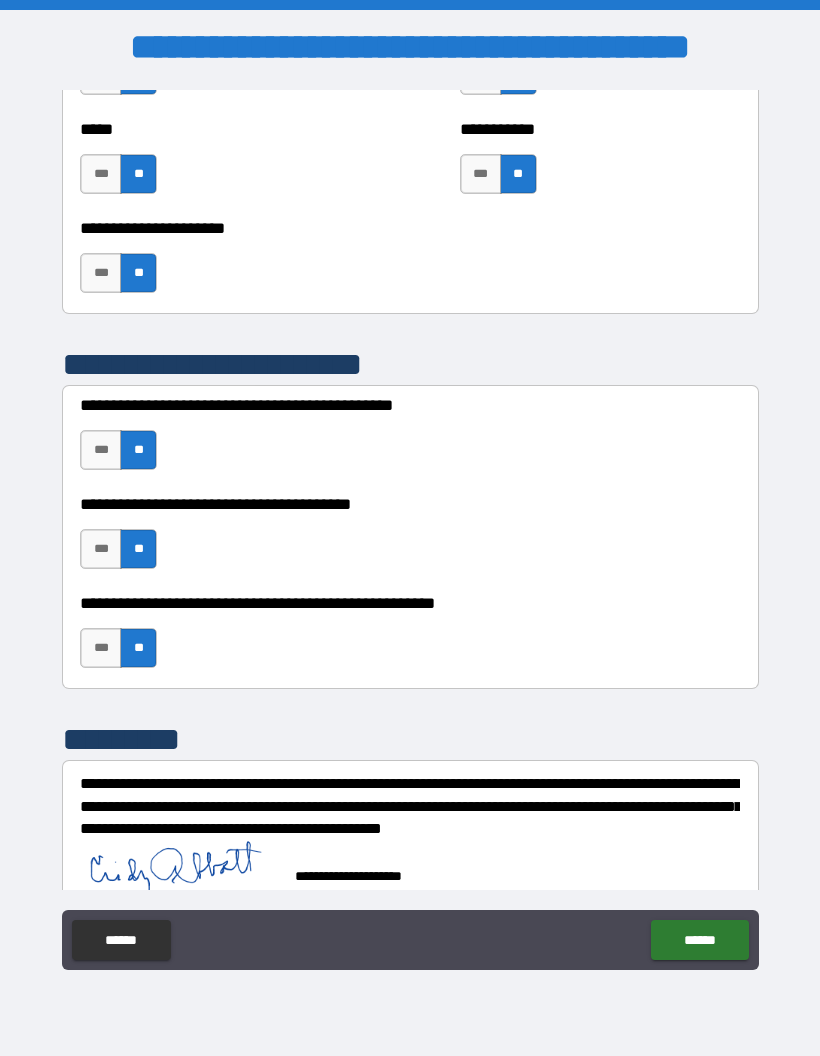 click on "******" at bounding box center [699, 940] 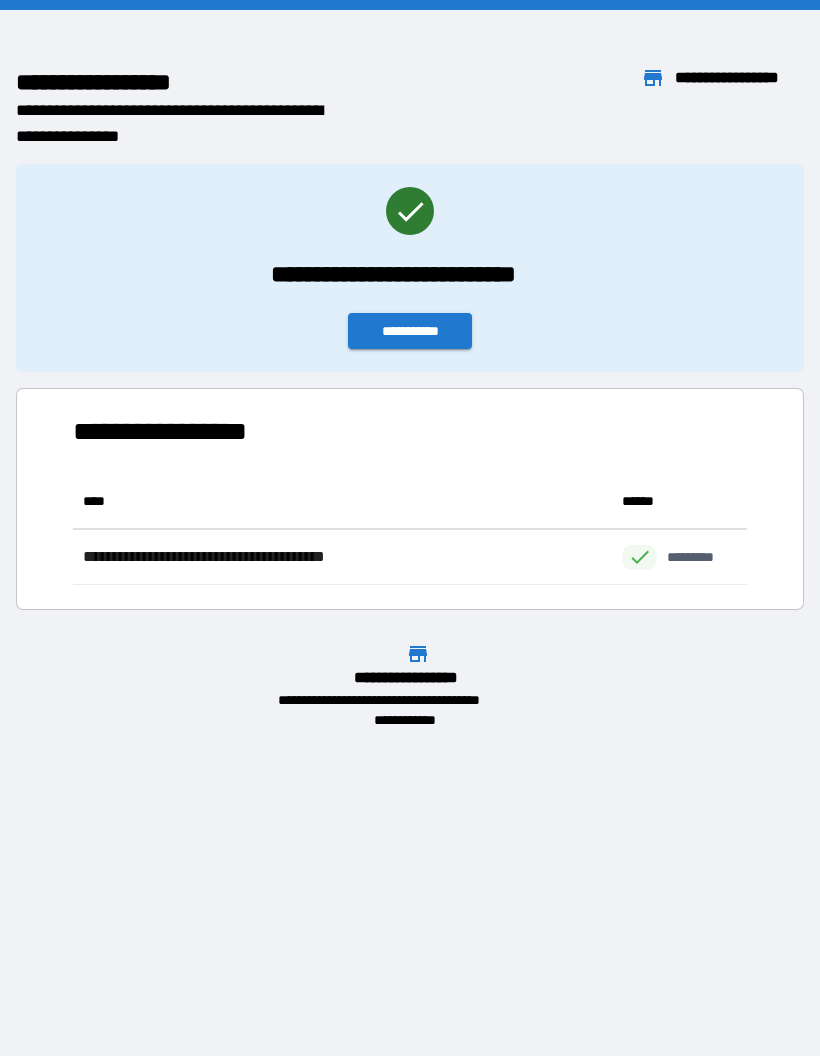 scroll, scrollTop: 1, scrollLeft: 1, axis: both 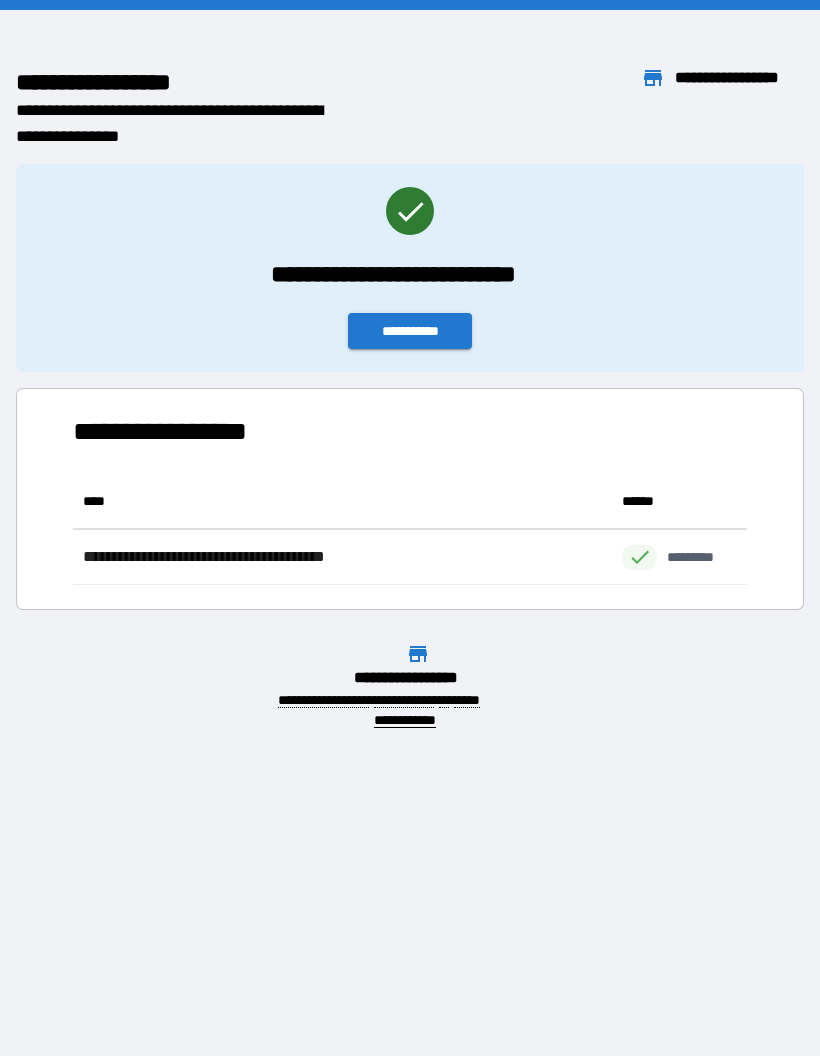 click on "**********" at bounding box center [410, 331] 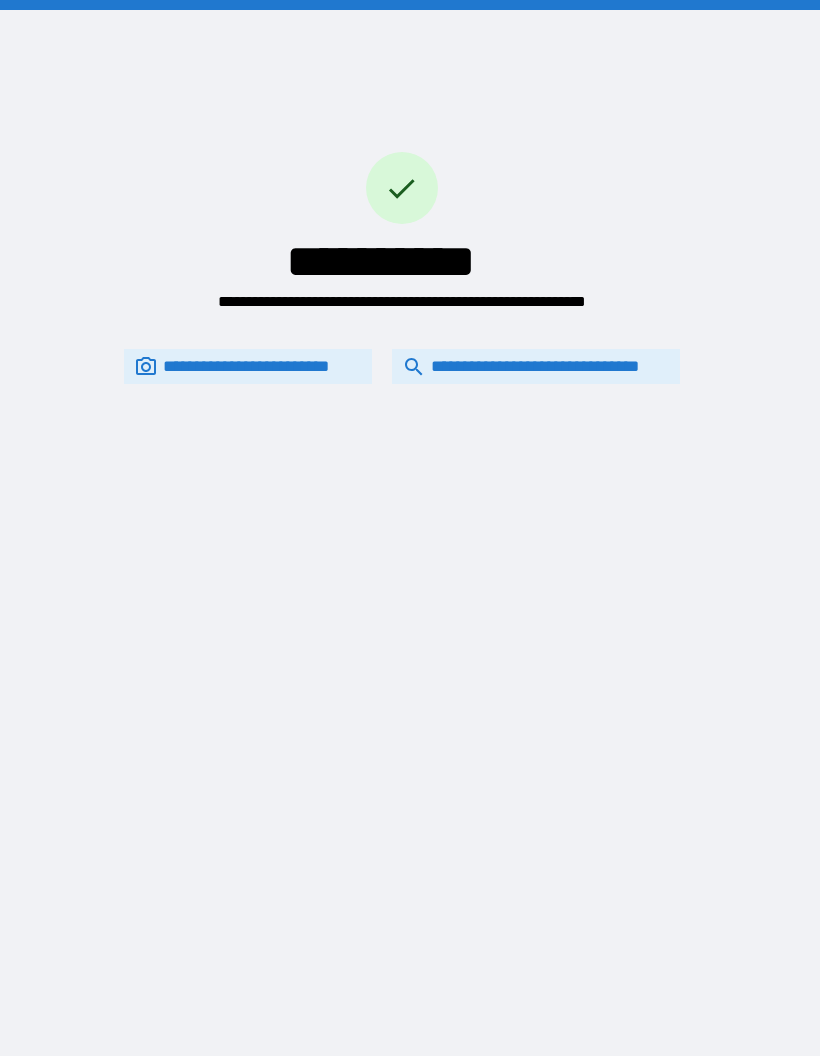 click on "**********" at bounding box center [536, 366] 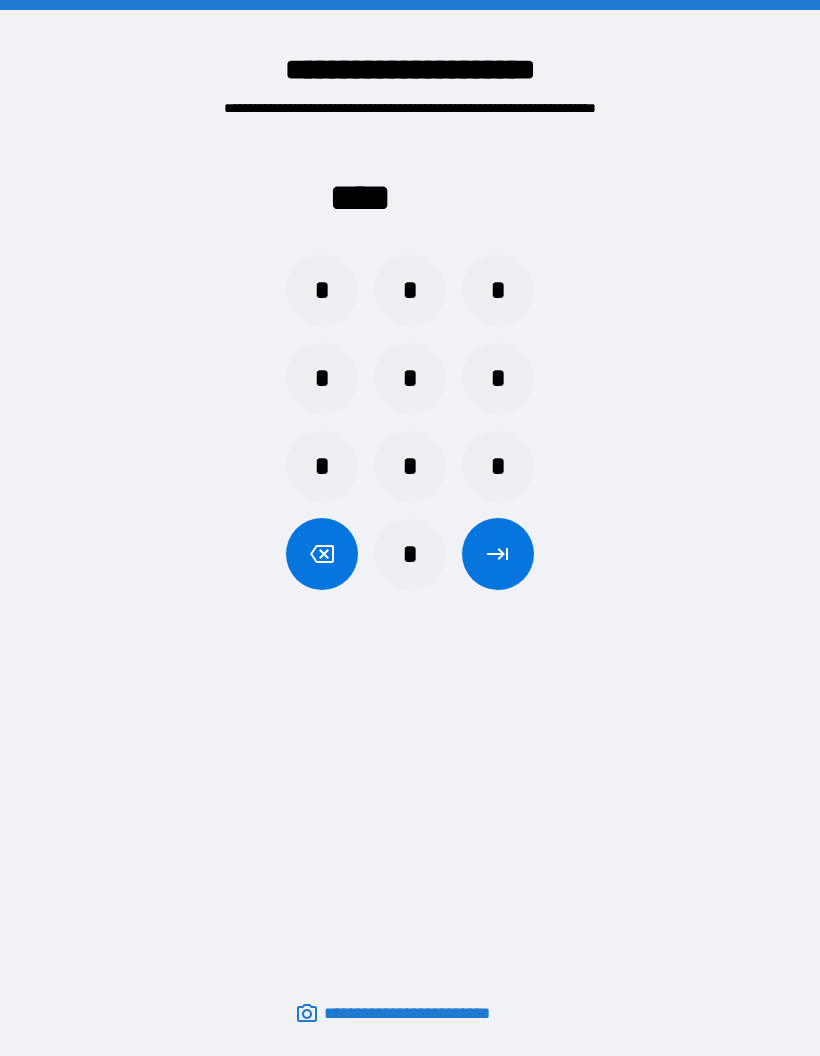 click on "*" at bounding box center [410, 290] 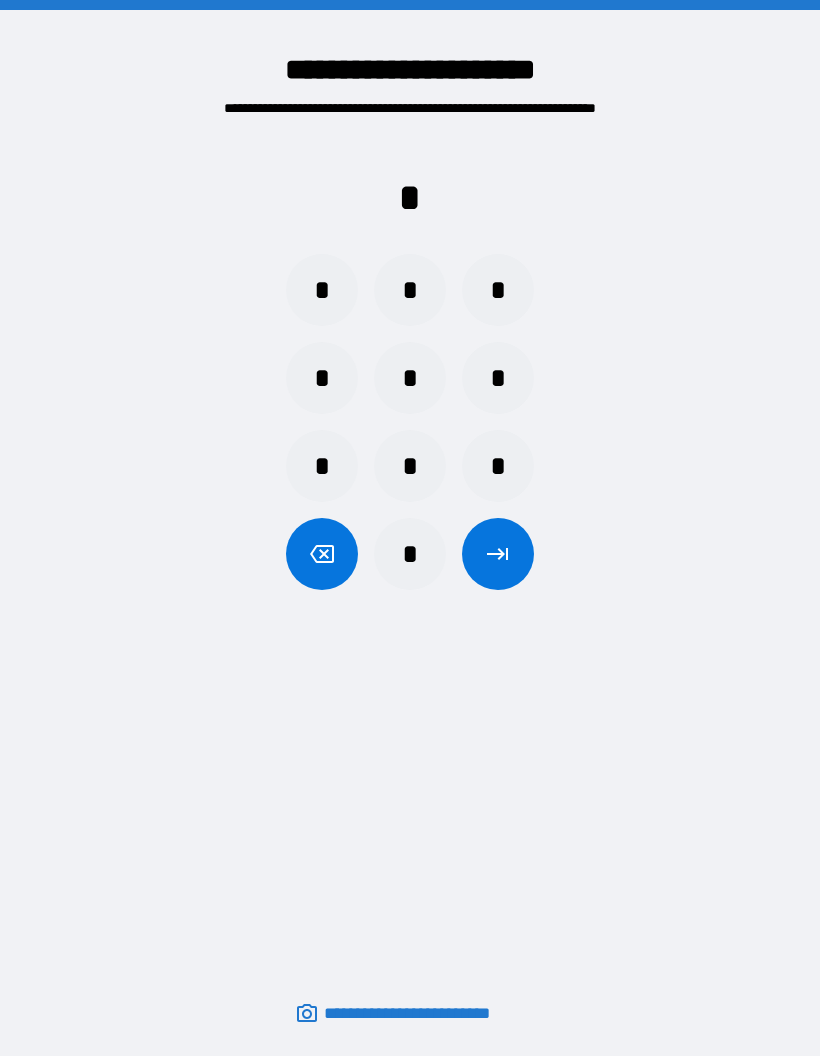 click on "*" at bounding box center (410, 554) 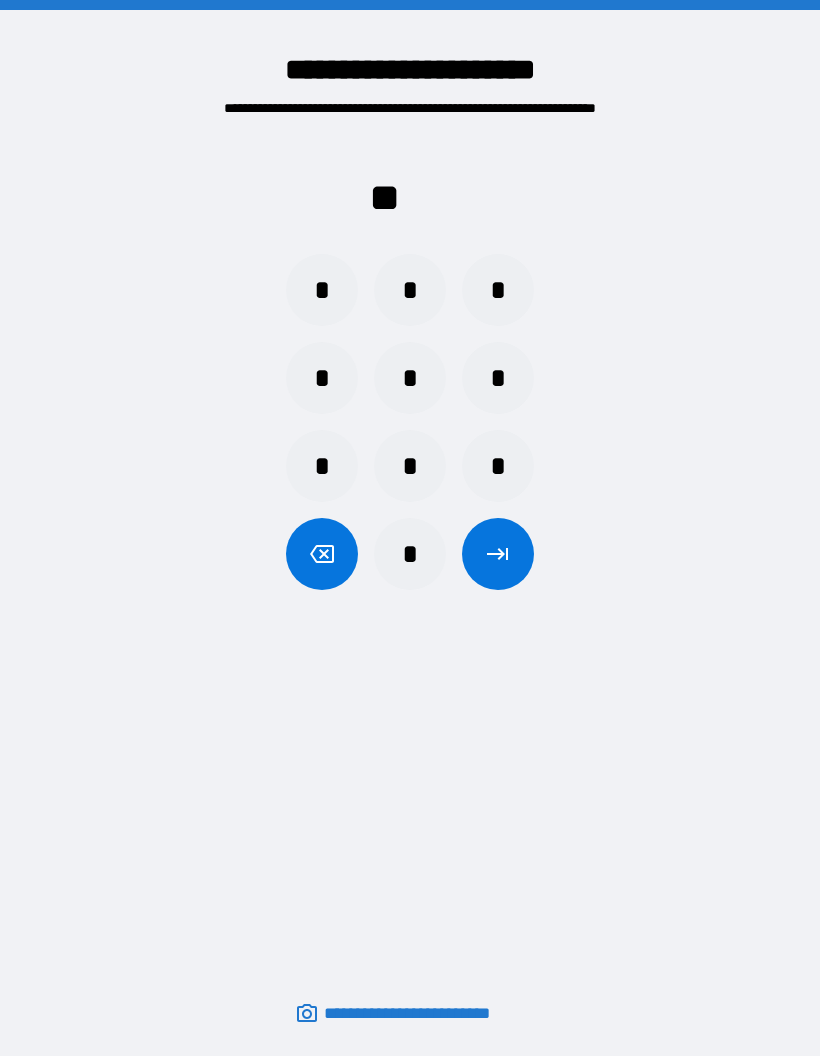 click on "*" at bounding box center [498, 290] 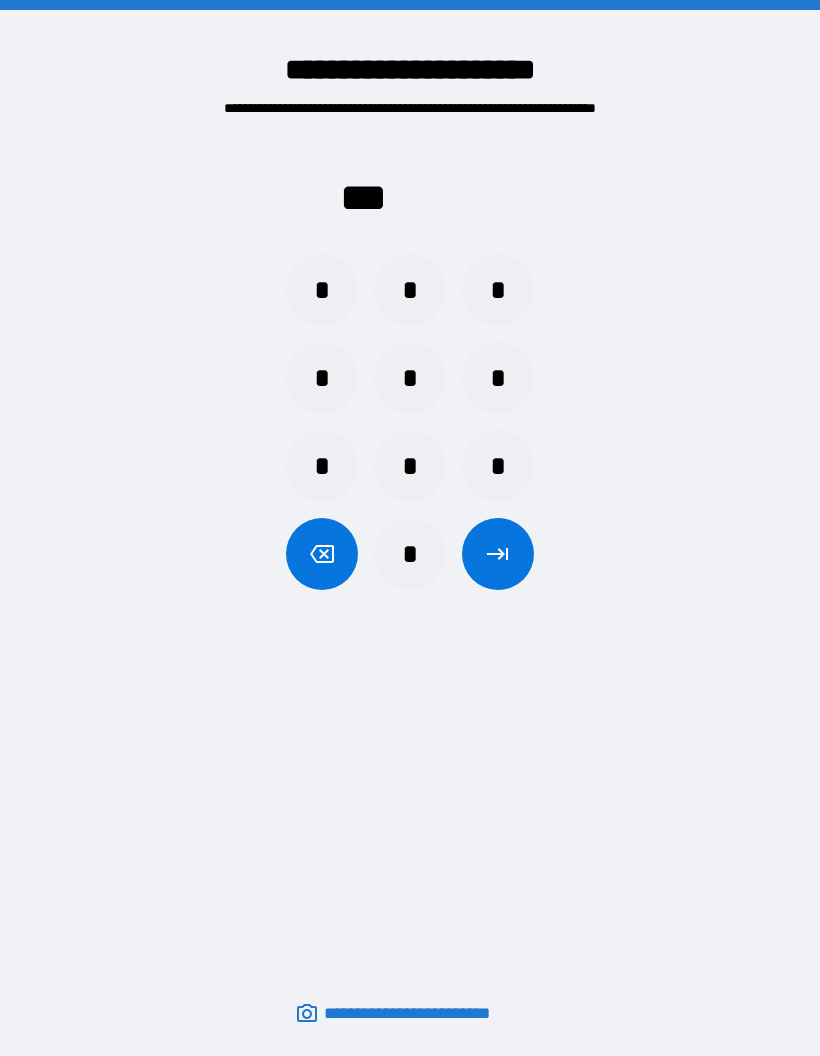 click on "*" at bounding box center [498, 466] 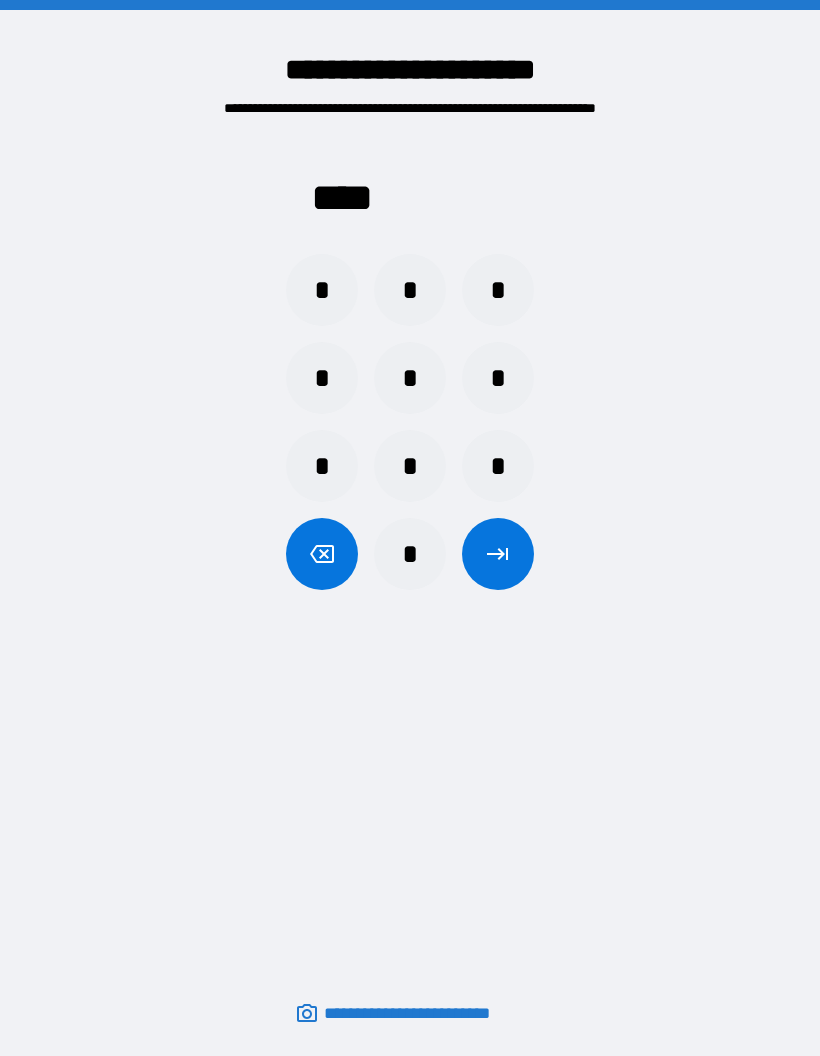 click at bounding box center [498, 554] 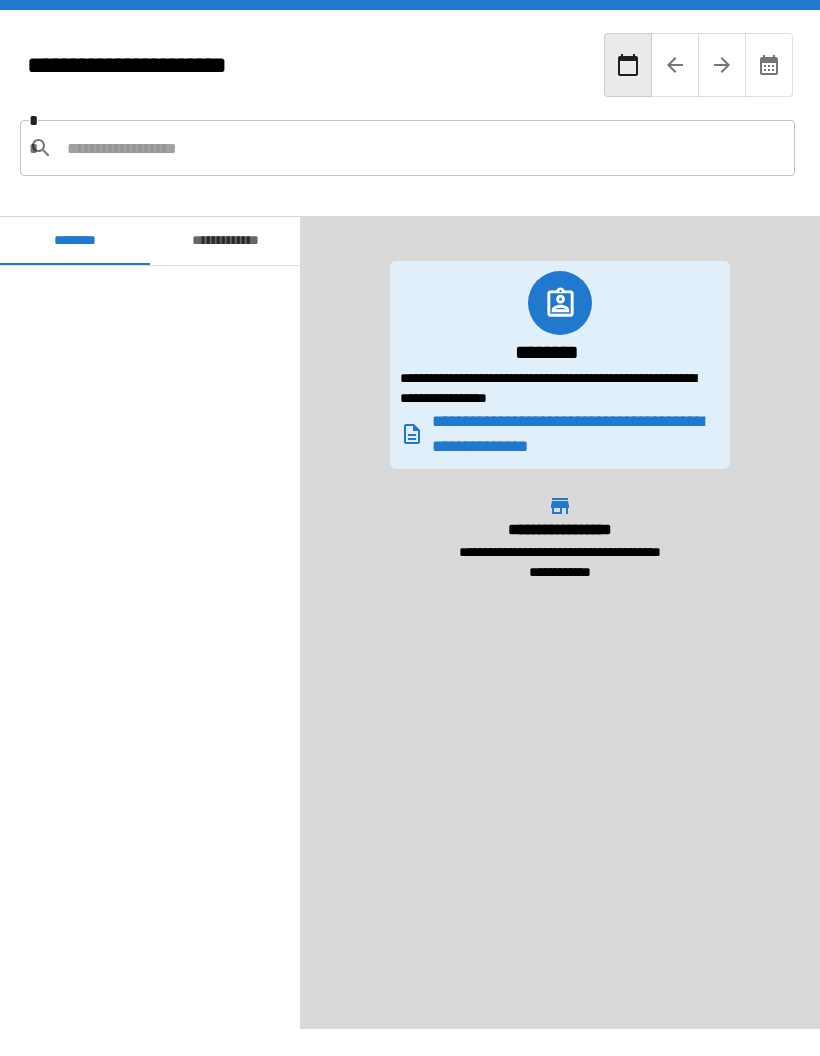 scroll, scrollTop: 3180, scrollLeft: 0, axis: vertical 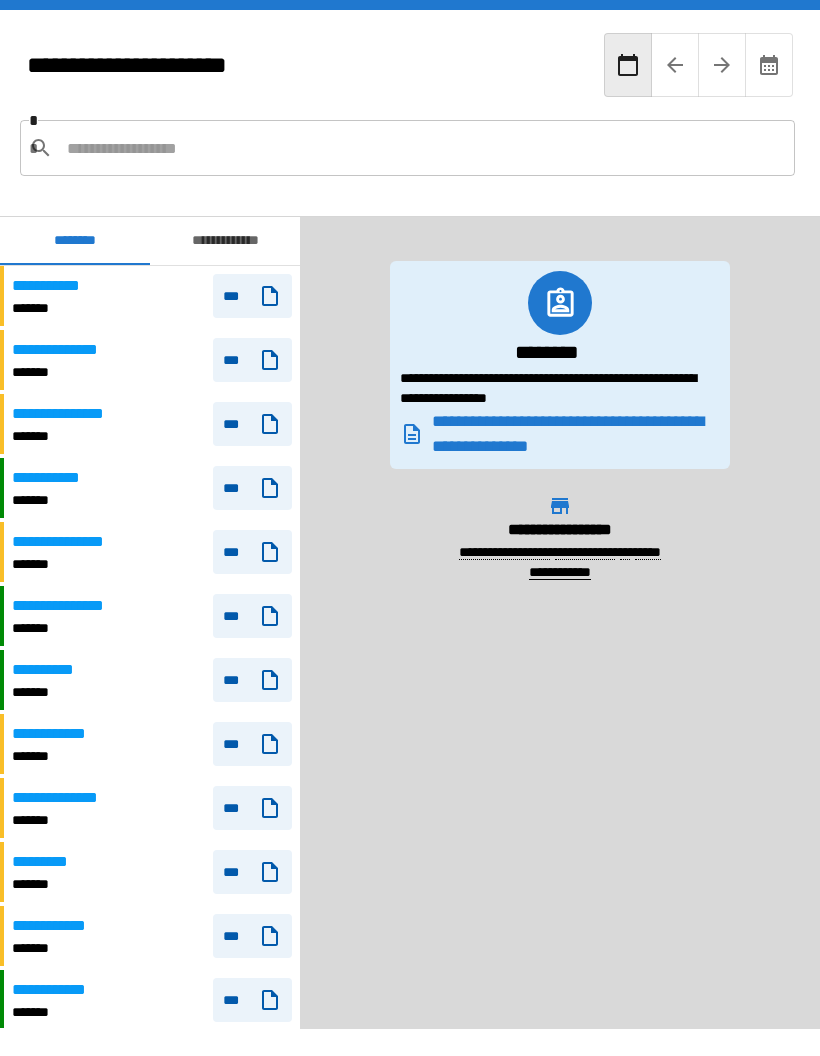 click at bounding box center [423, 148] 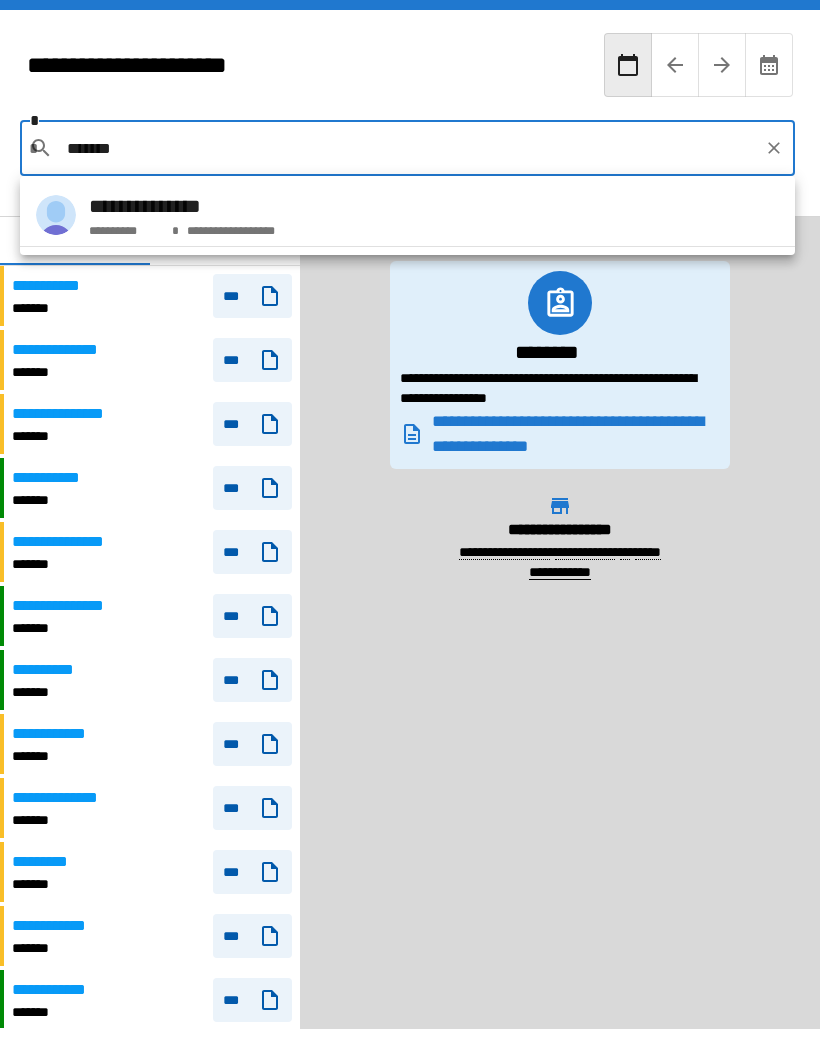 click on "**********" at bounding box center (182, 206) 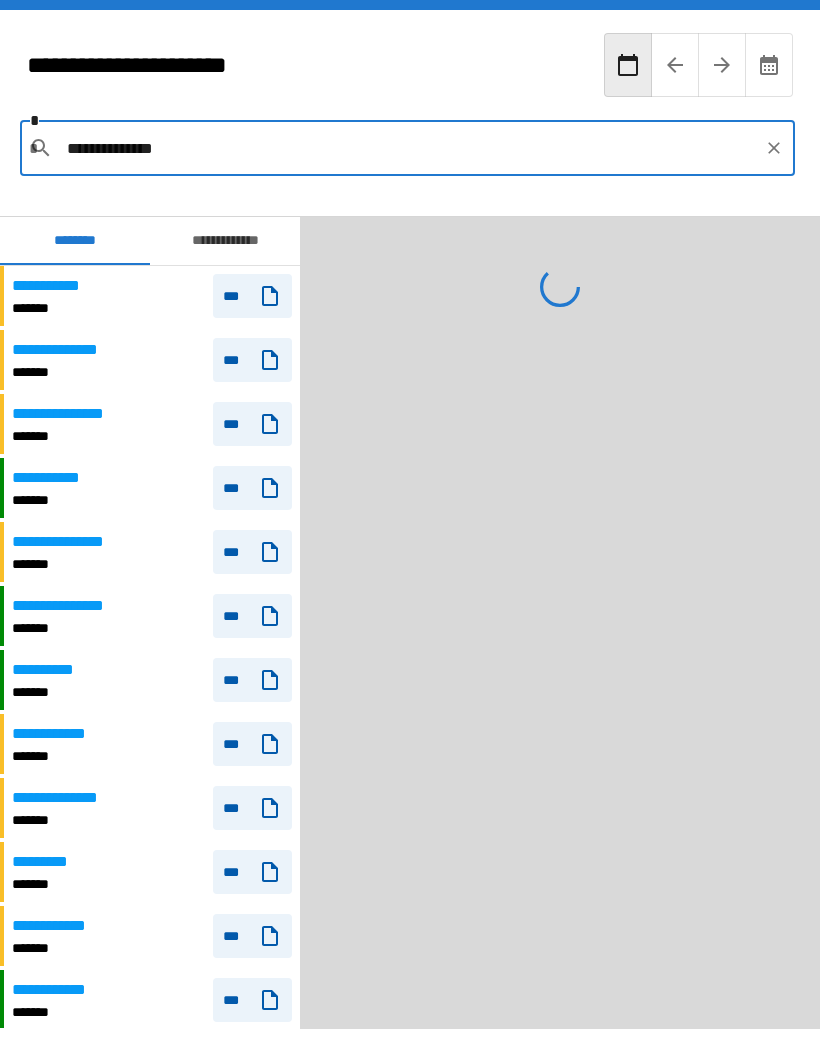 click on "**********" at bounding box center [410, 113] 